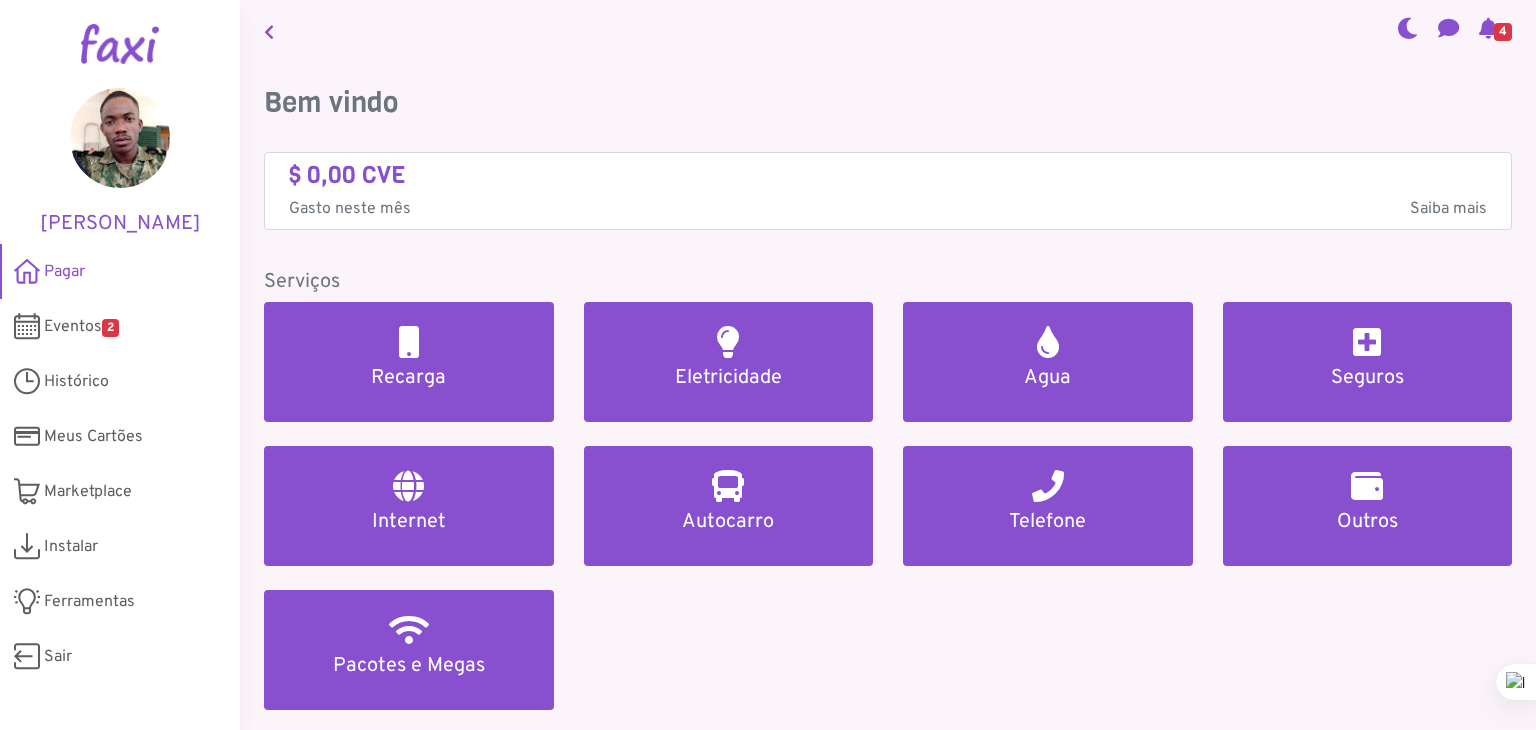 scroll, scrollTop: 0, scrollLeft: 0, axis: both 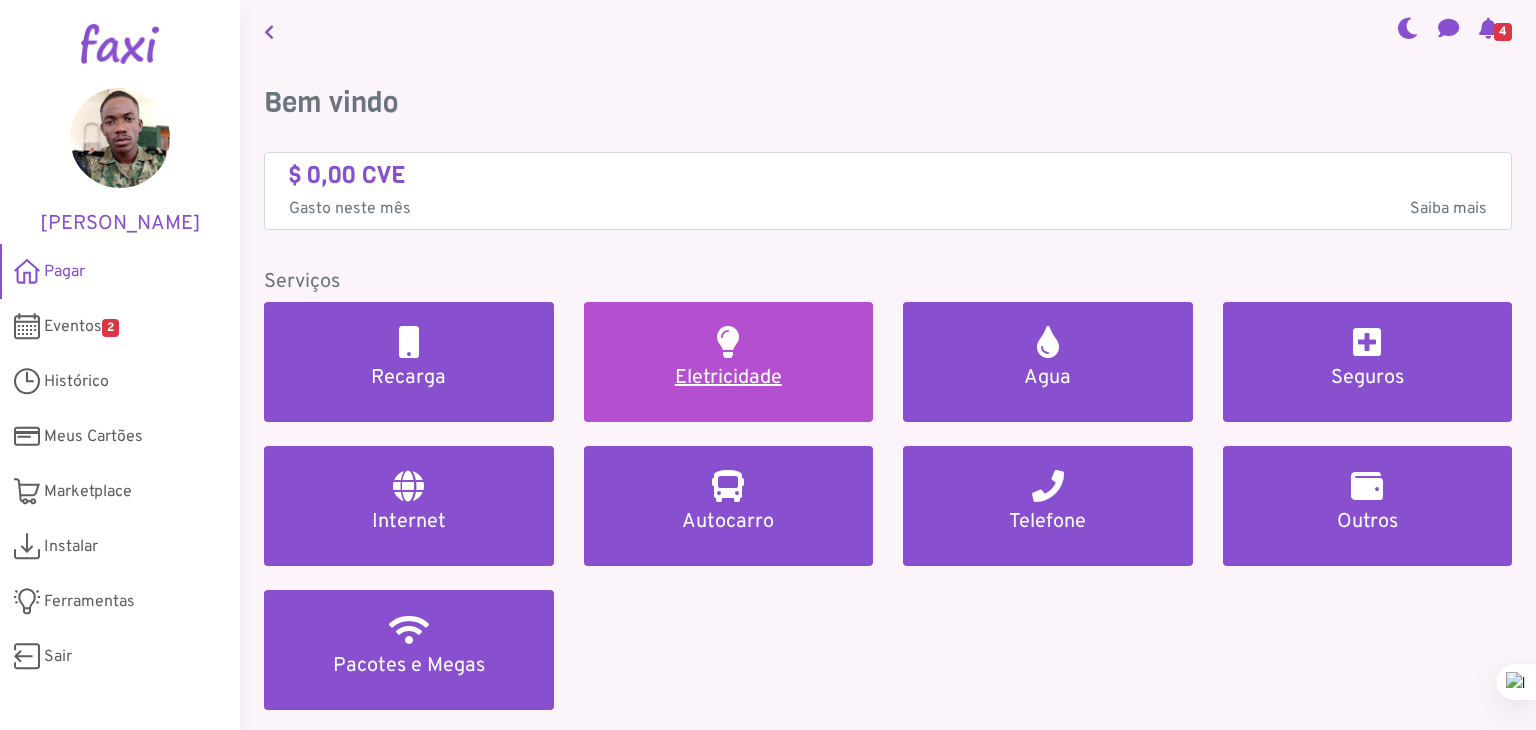 click on "Eletricidade" at bounding box center (729, 362) 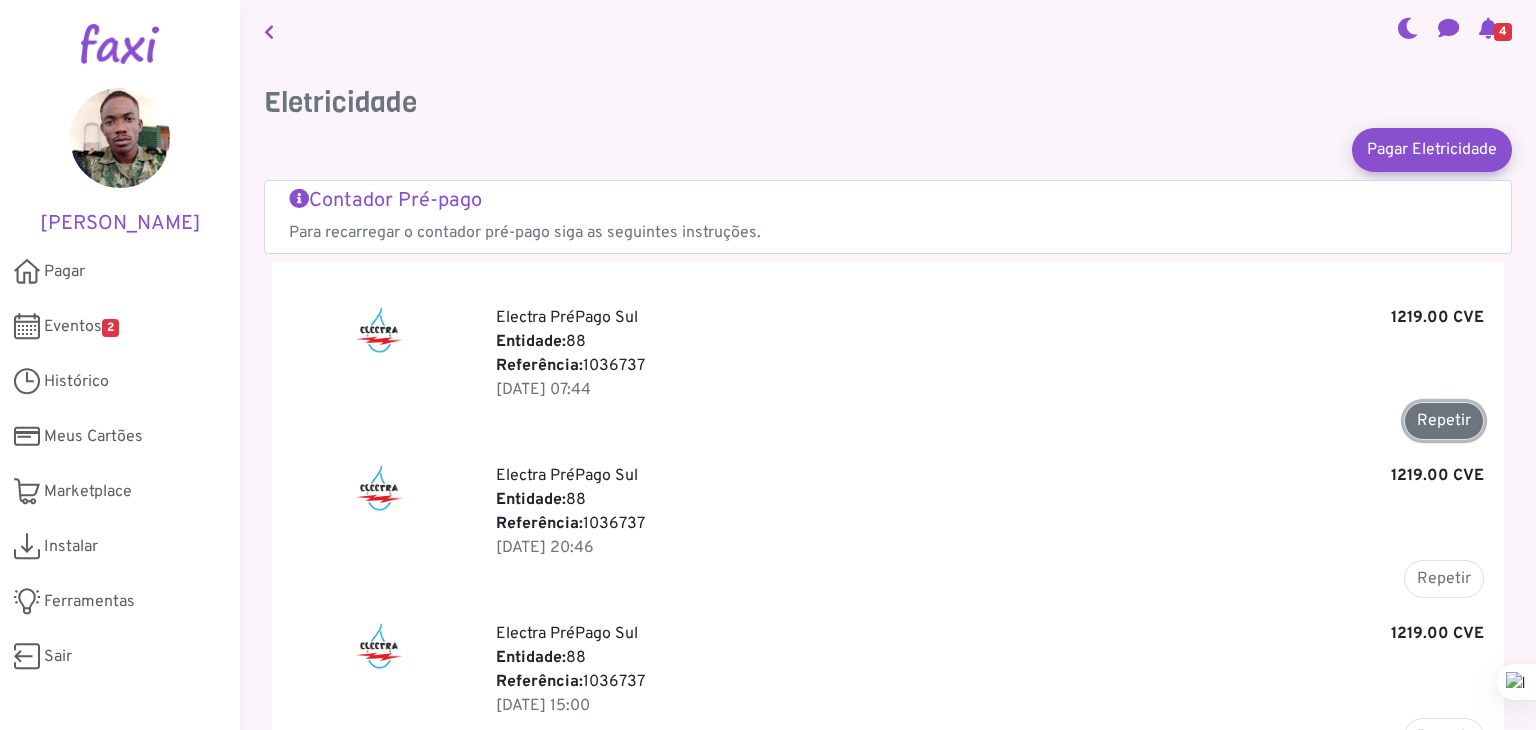 click on "Repetir" at bounding box center [1444, 421] 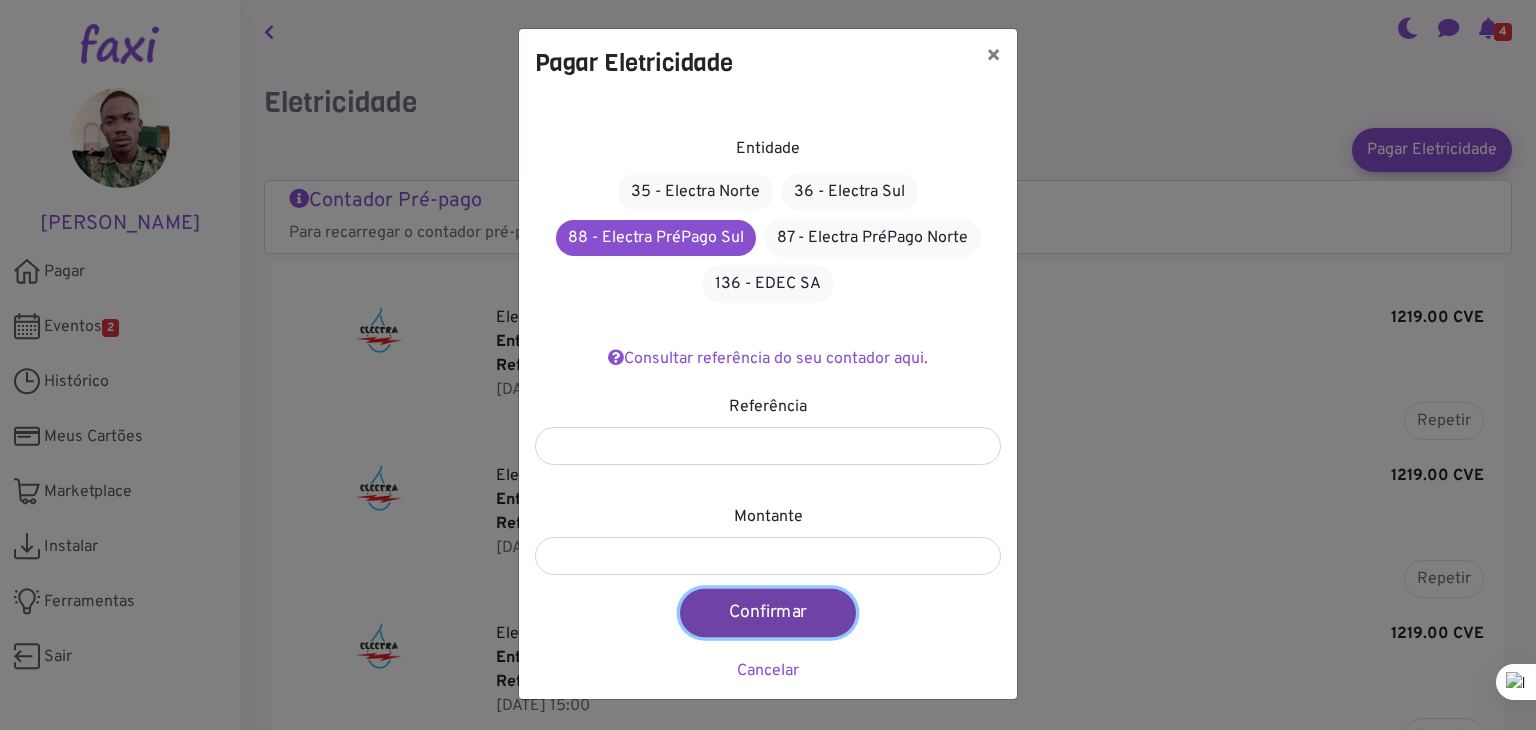 click on "Confirmar" at bounding box center (768, 613) 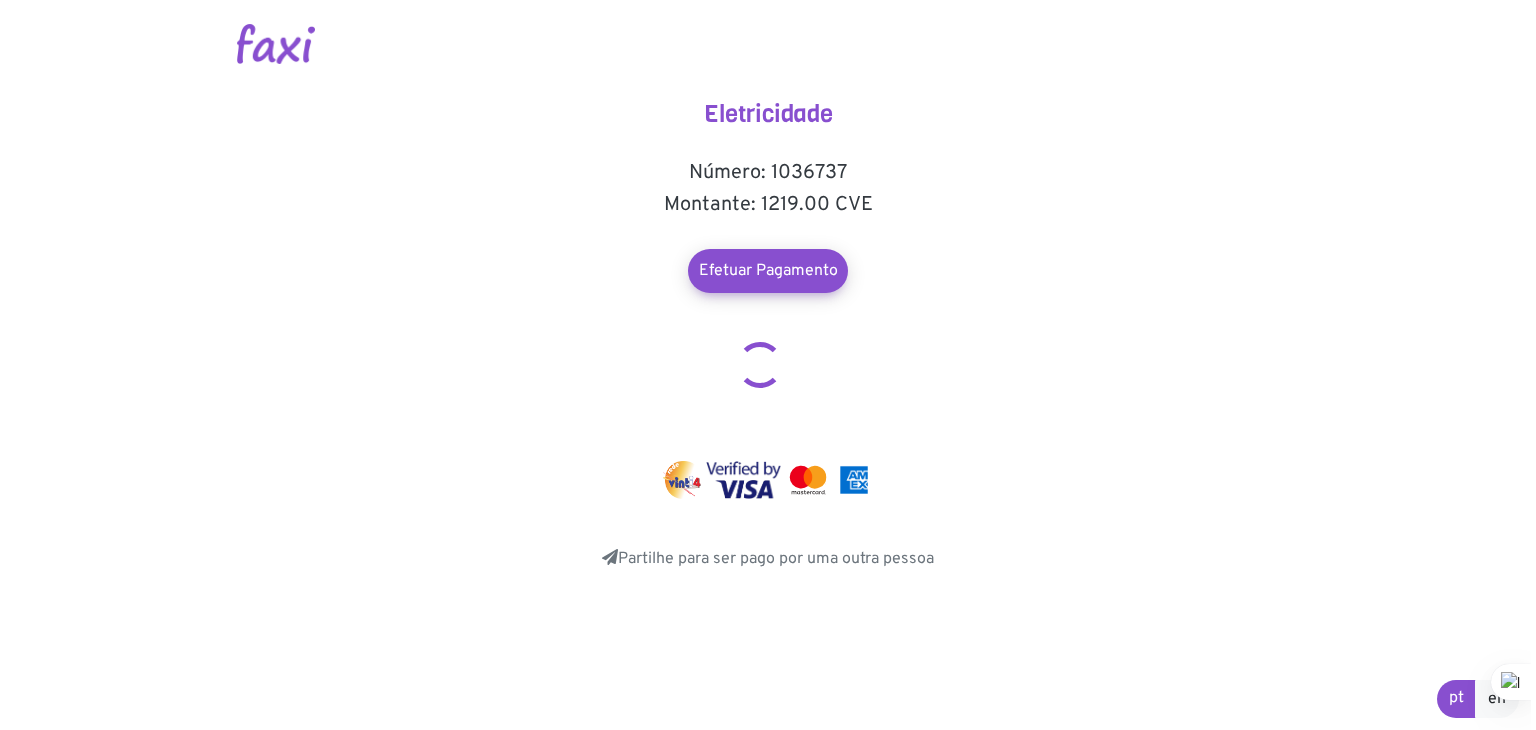scroll, scrollTop: 0, scrollLeft: 0, axis: both 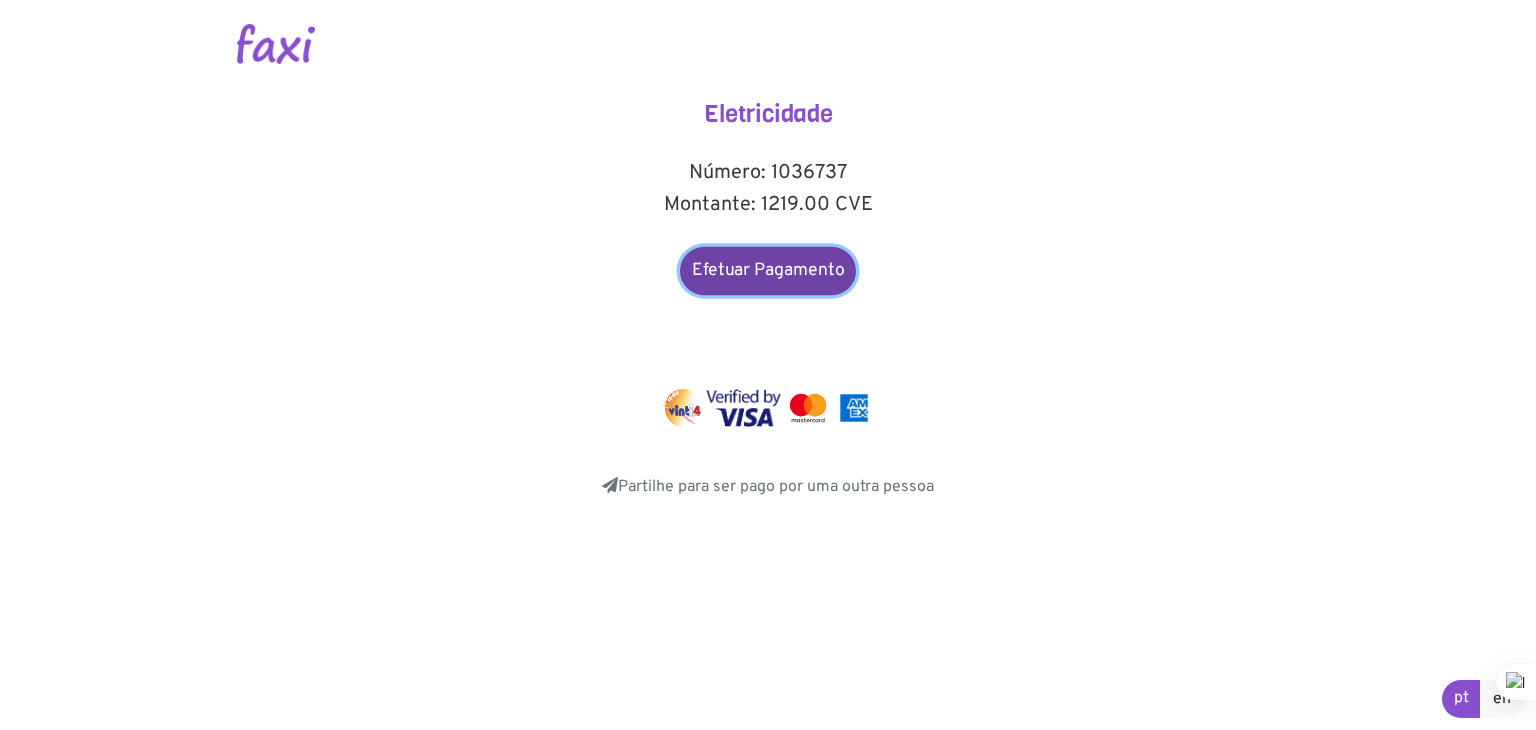 click on "Efetuar Pagamento" at bounding box center (768, 271) 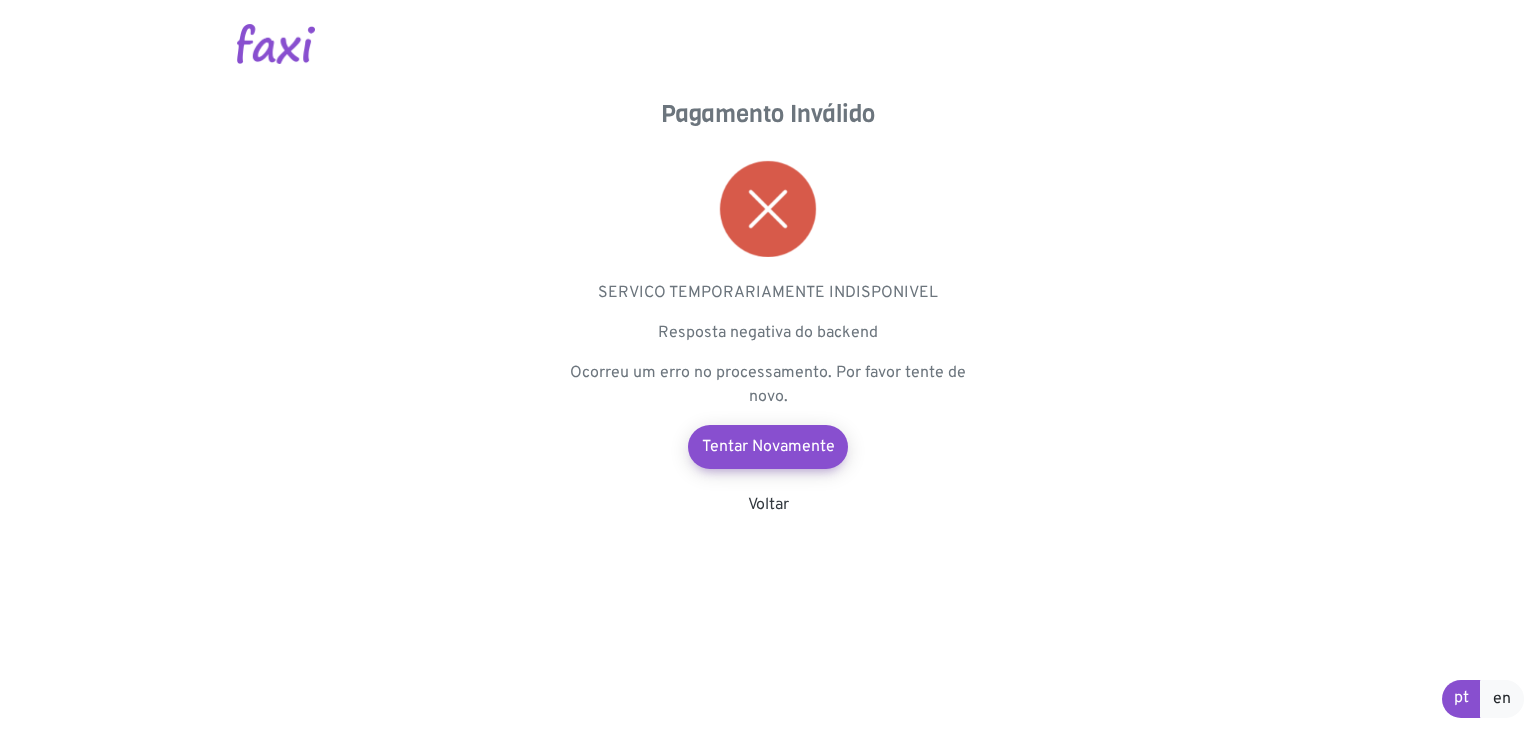 scroll, scrollTop: 0, scrollLeft: 0, axis: both 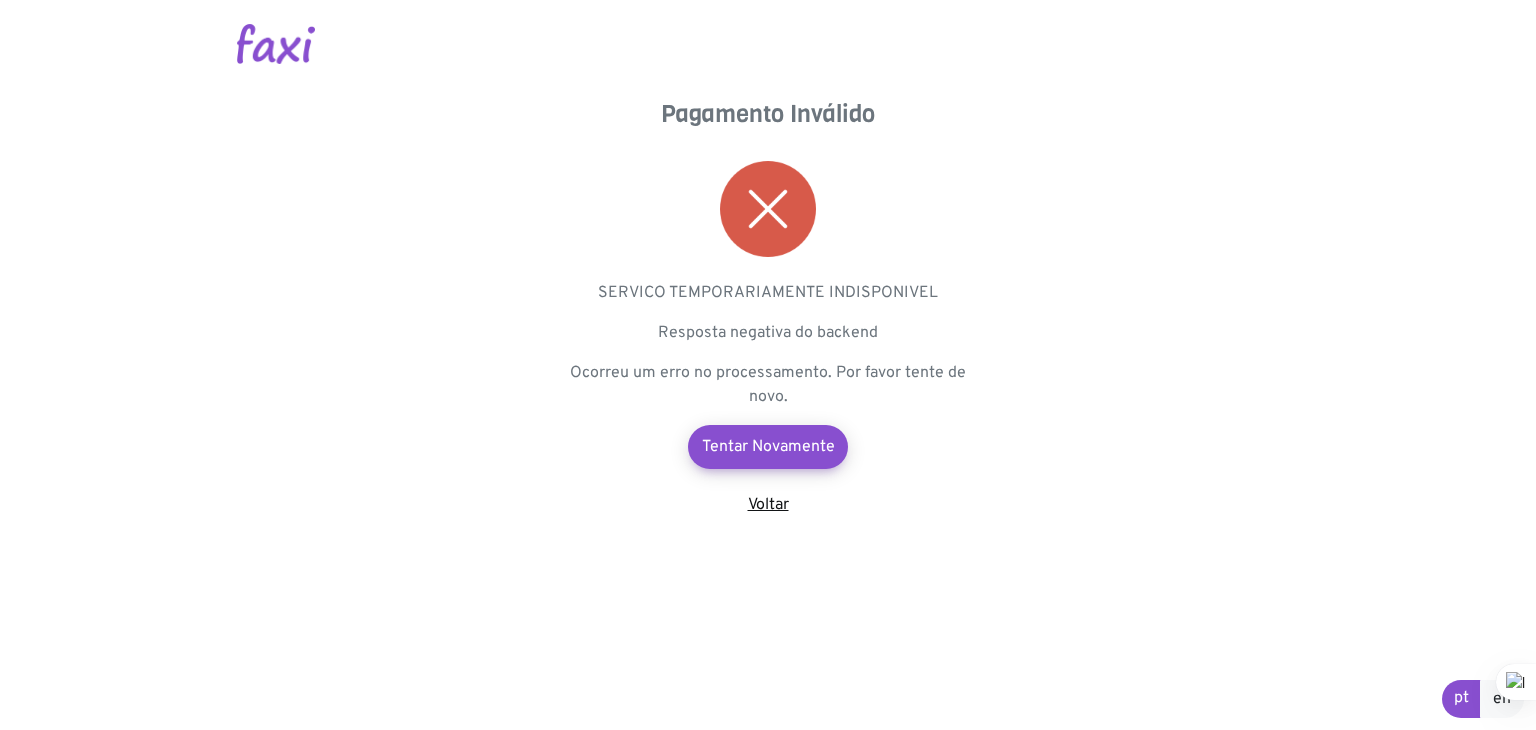 click on "Voltar" at bounding box center [768, 505] 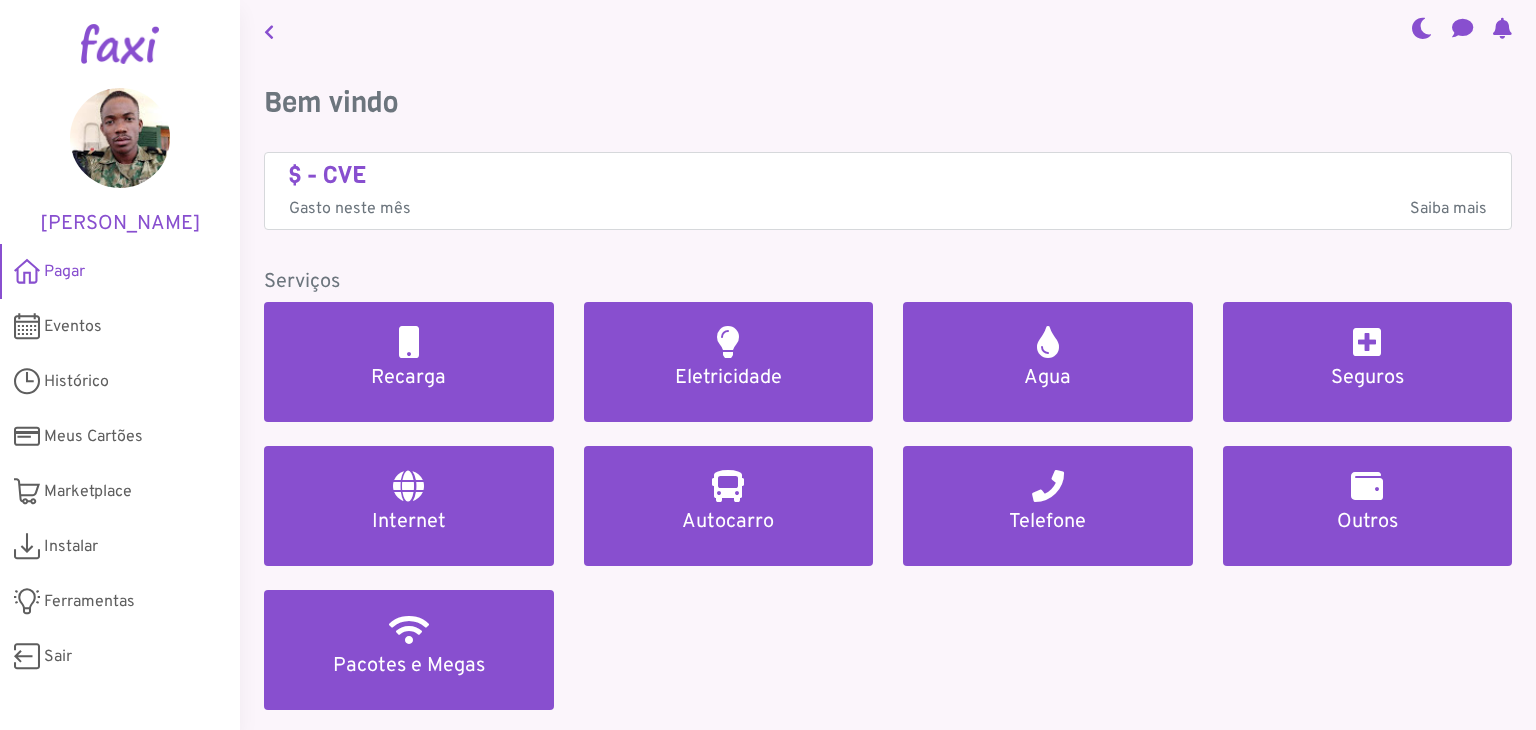 scroll, scrollTop: 0, scrollLeft: 0, axis: both 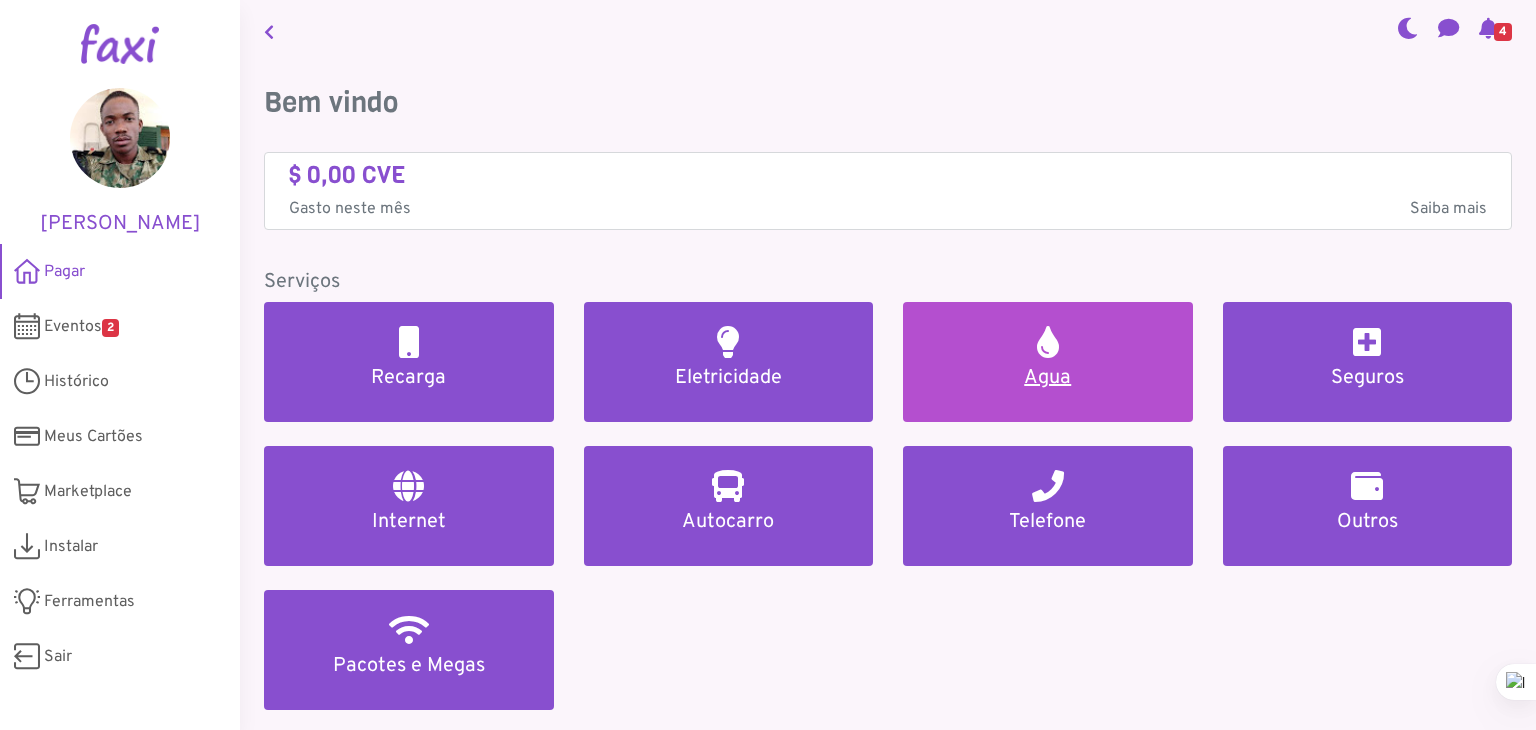 click on "Agua" at bounding box center [1048, 378] 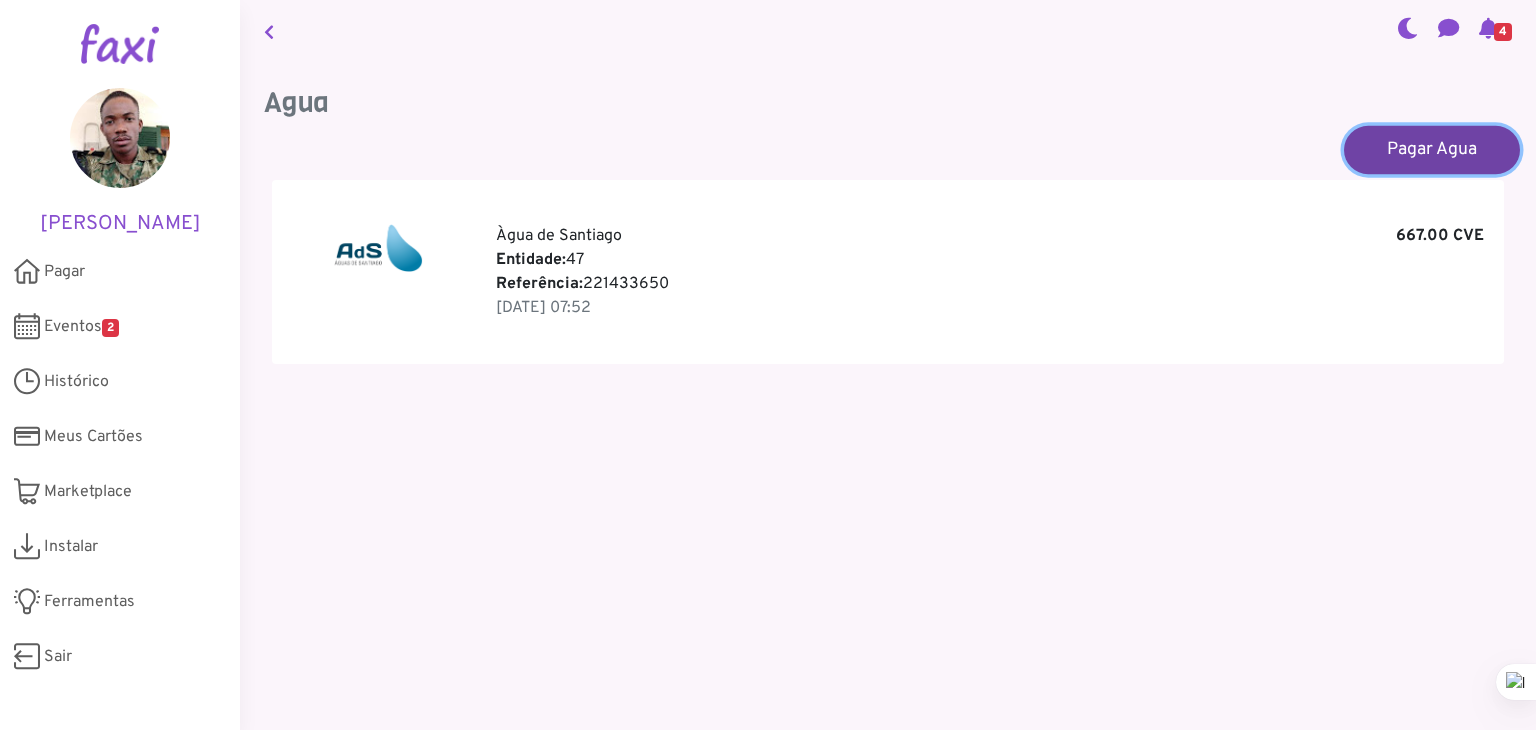 click on "Pagar
Agua" at bounding box center [1432, 149] 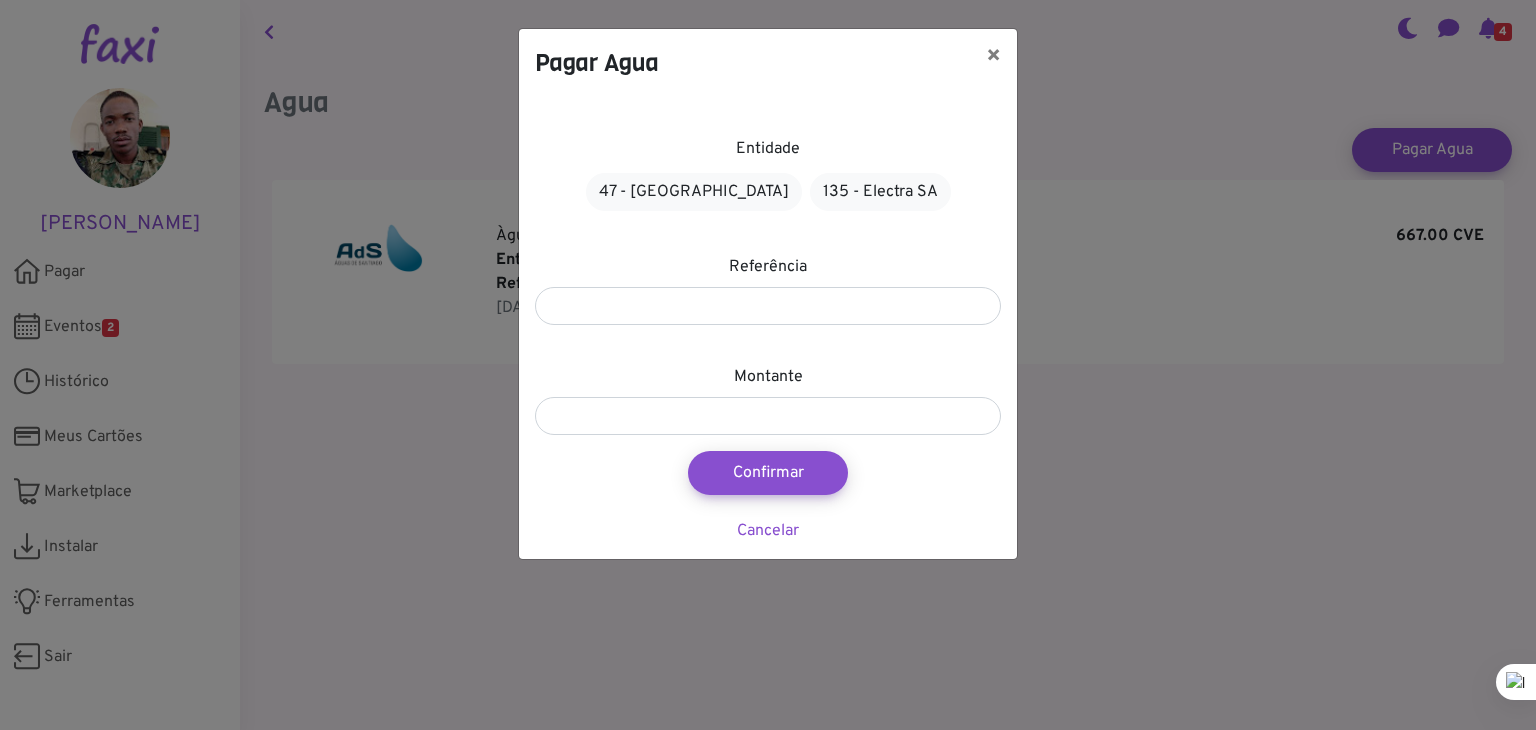 drag, startPoint x: 896, startPoint y: 54, endPoint x: 947, endPoint y: 40, distance: 52.886673 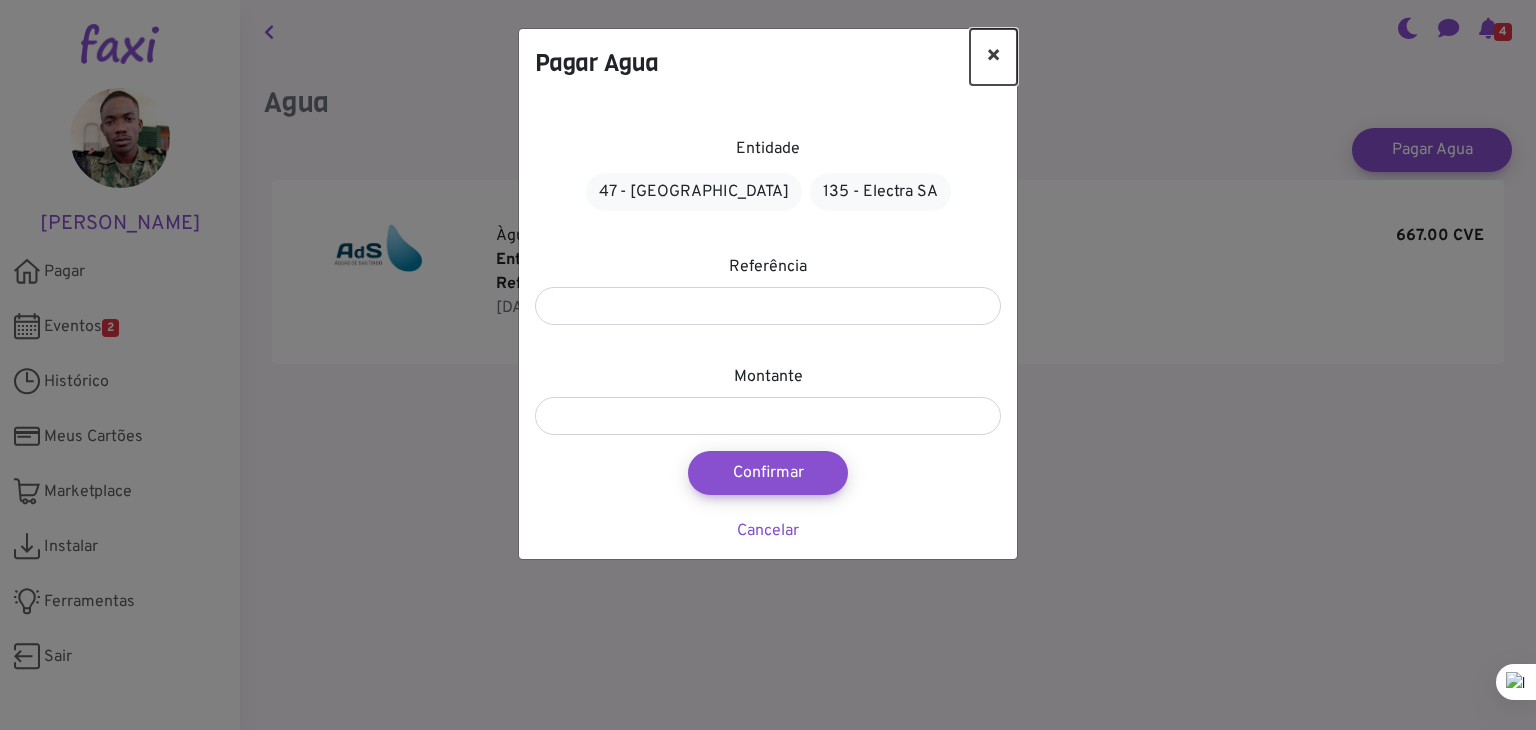 click on "×" at bounding box center [993, 57] 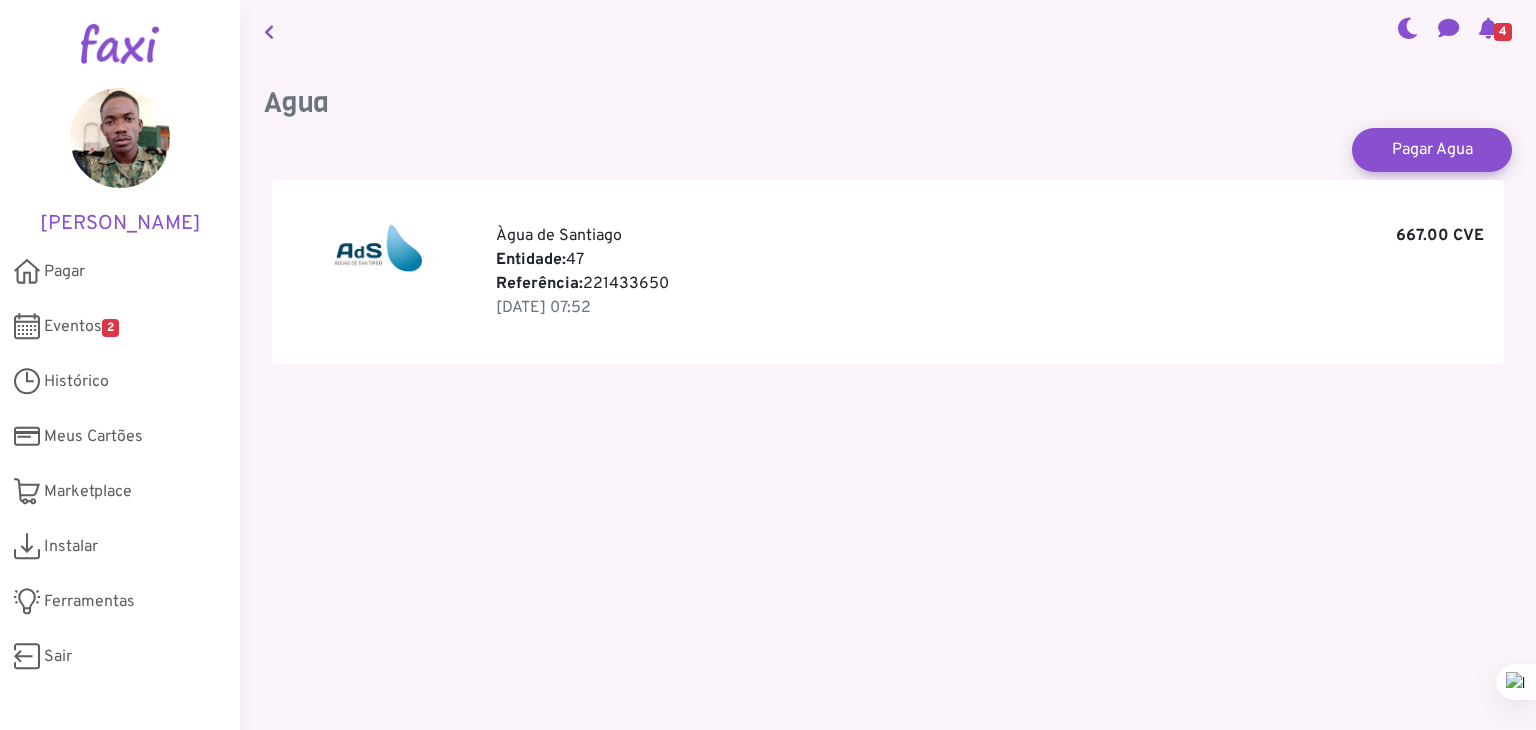 drag, startPoint x: 584, startPoint y: 281, endPoint x: 674, endPoint y: 281, distance: 90 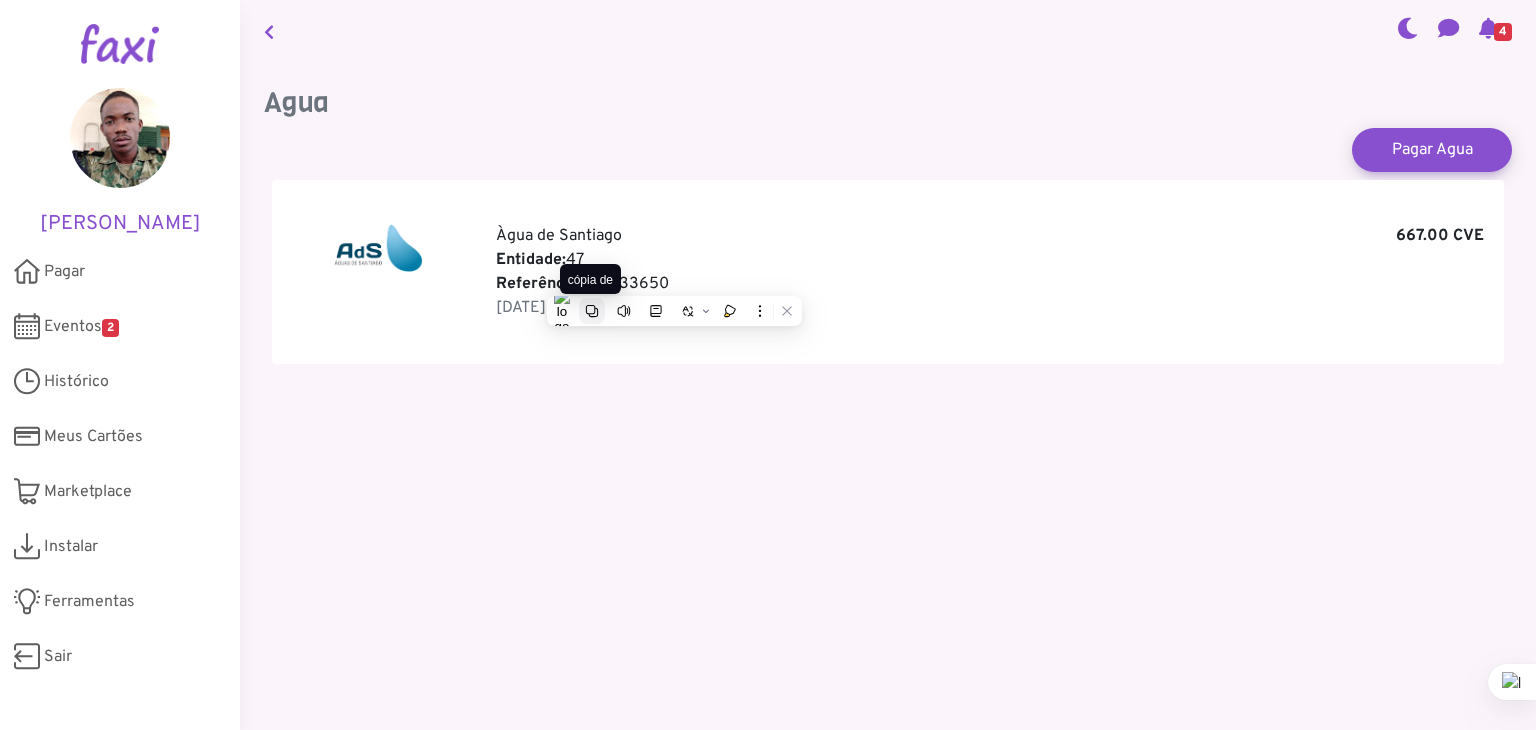 click 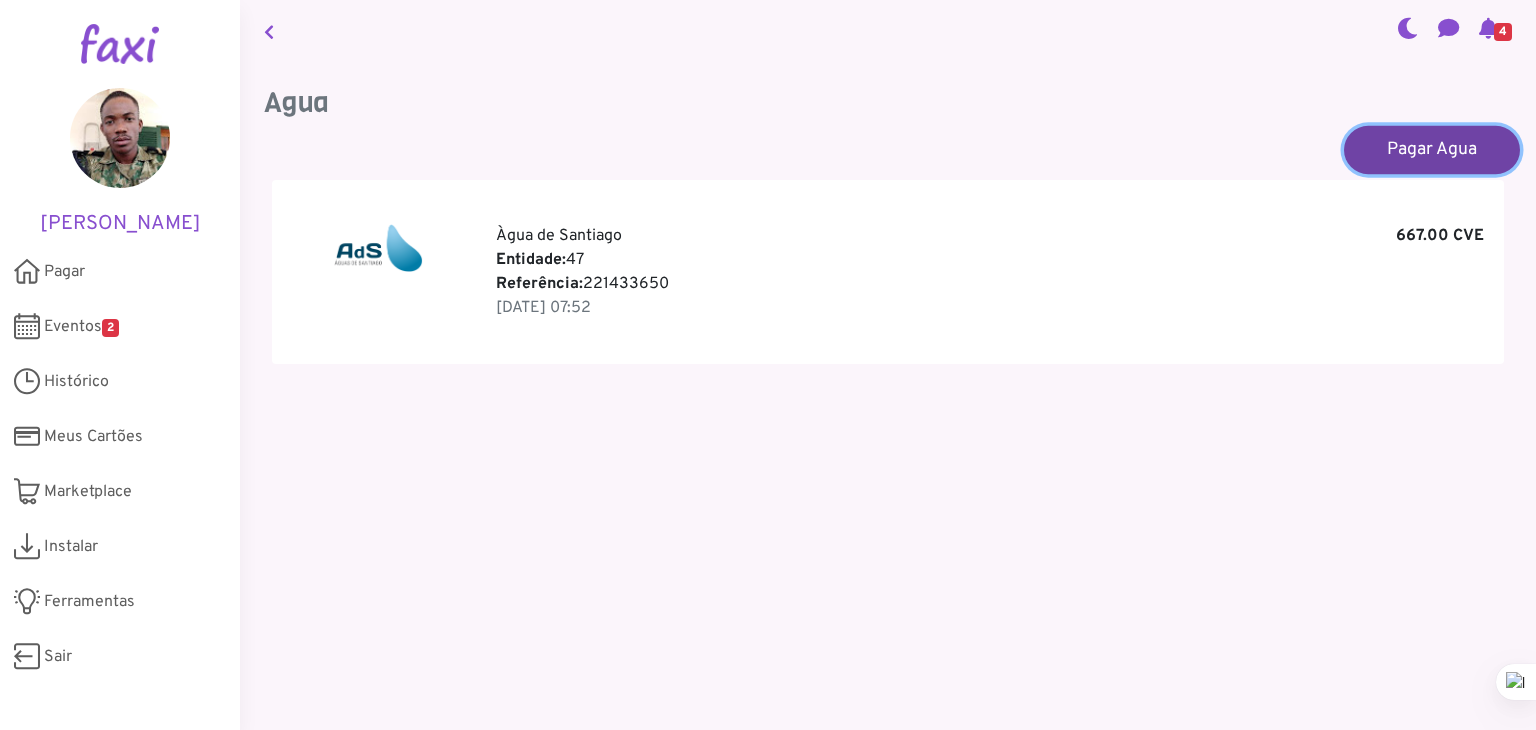 click on "Pagar
Agua" at bounding box center [1432, 149] 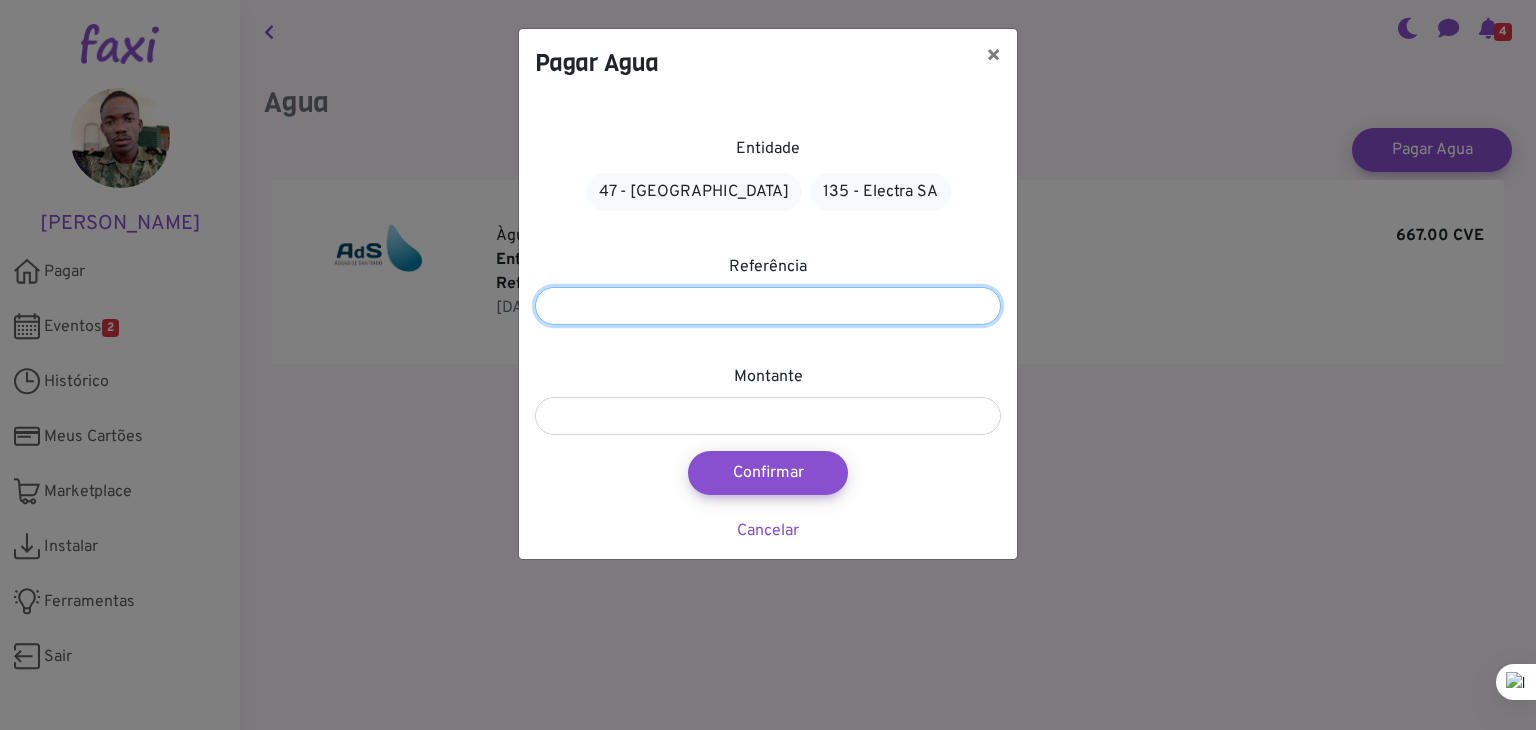 click at bounding box center [768, 306] 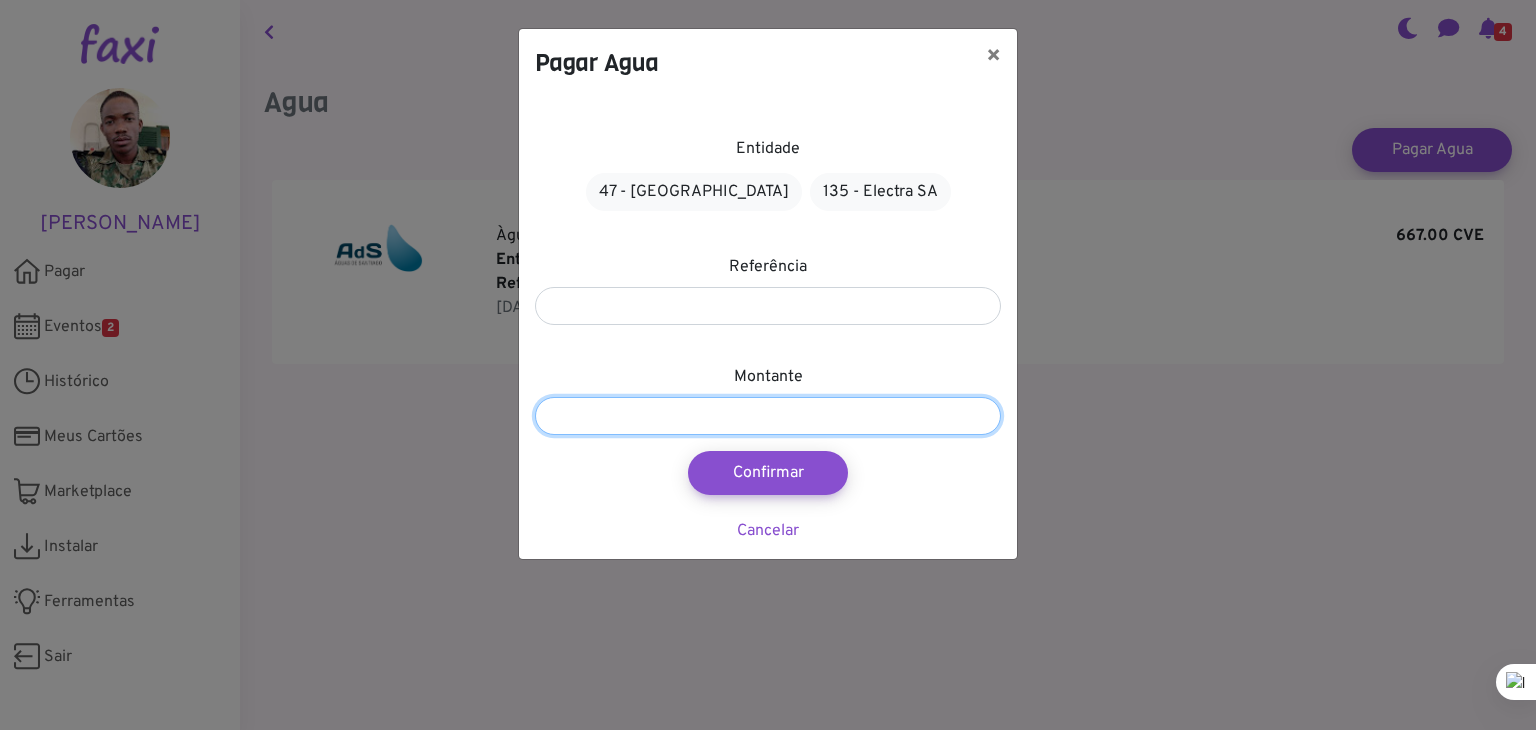 click at bounding box center (768, 416) 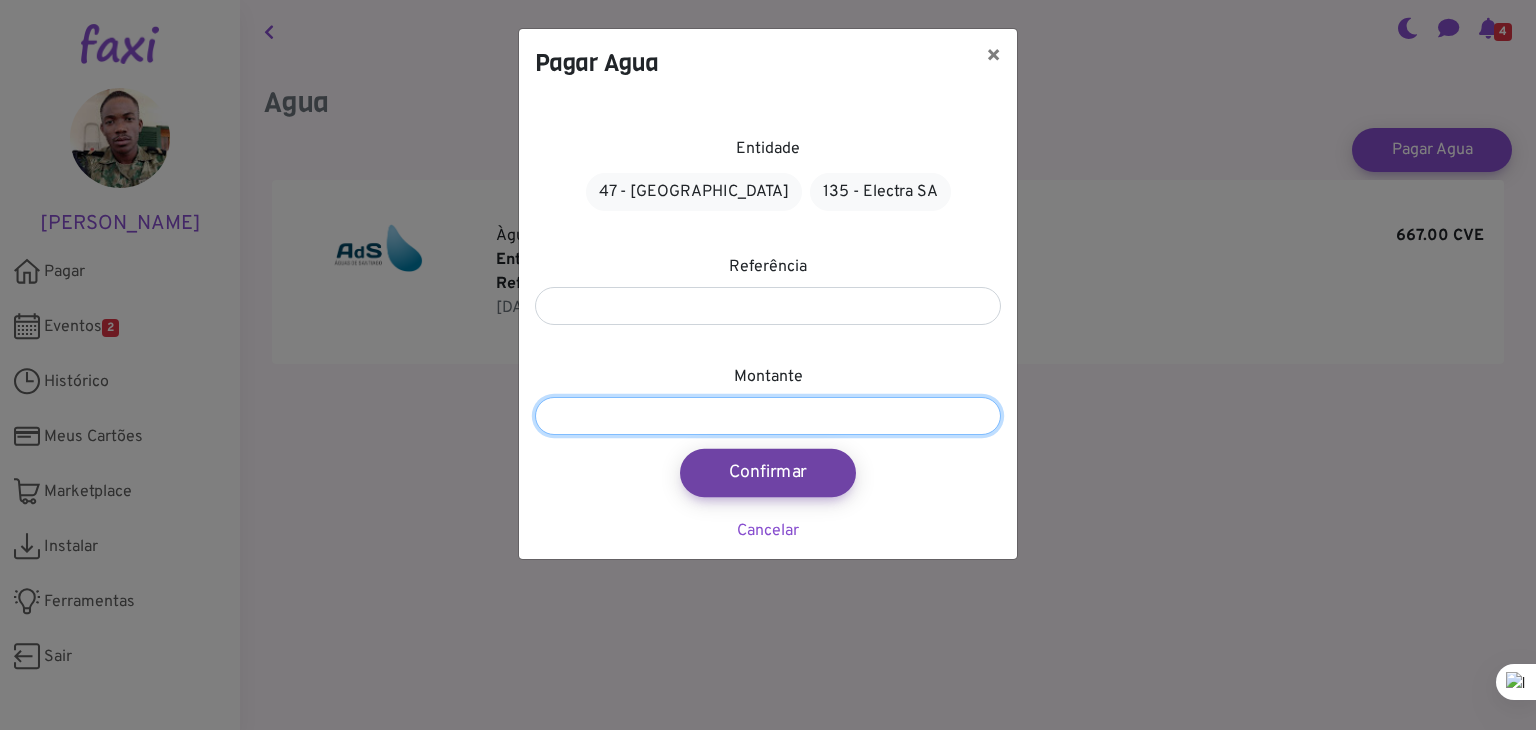 type on "***" 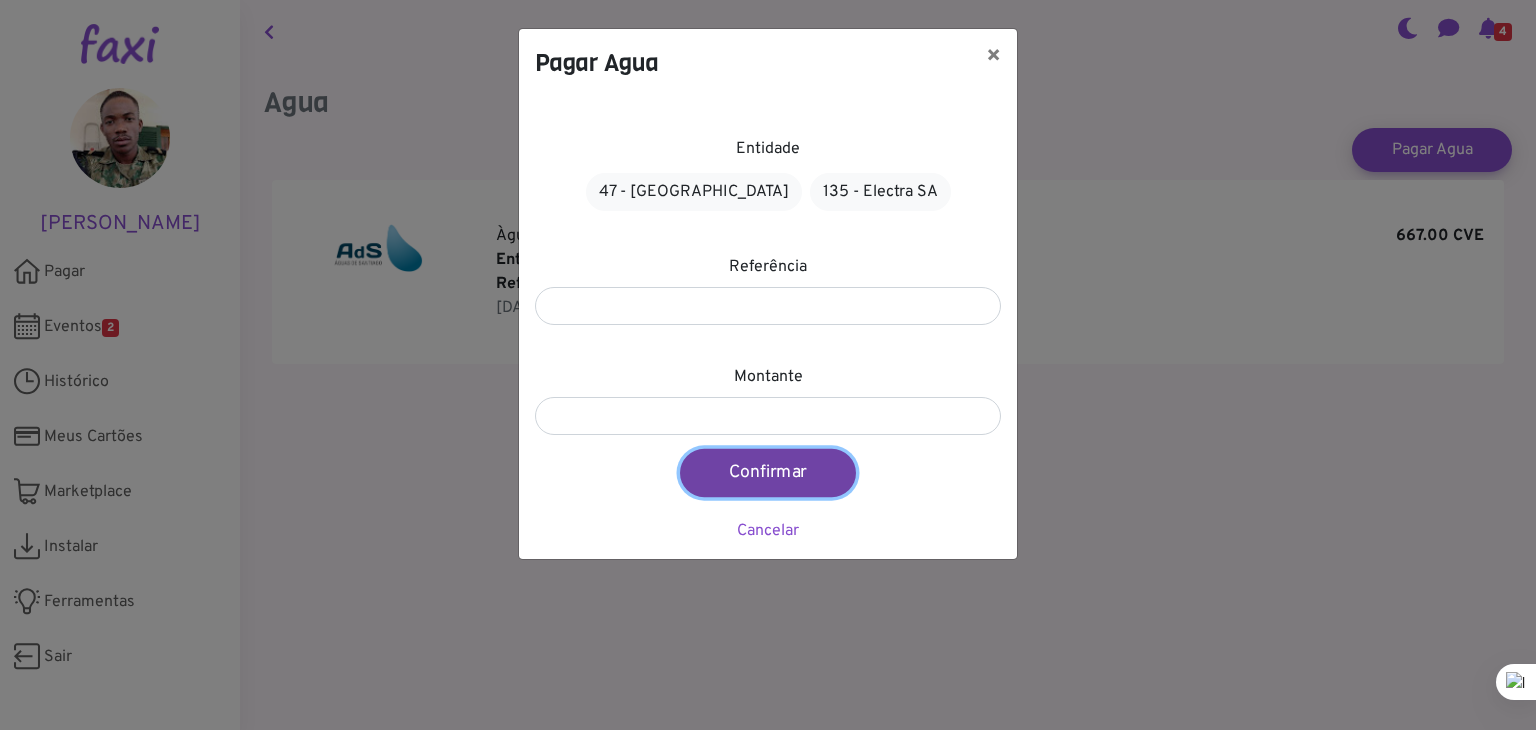 click on "Confirmar" at bounding box center (768, 473) 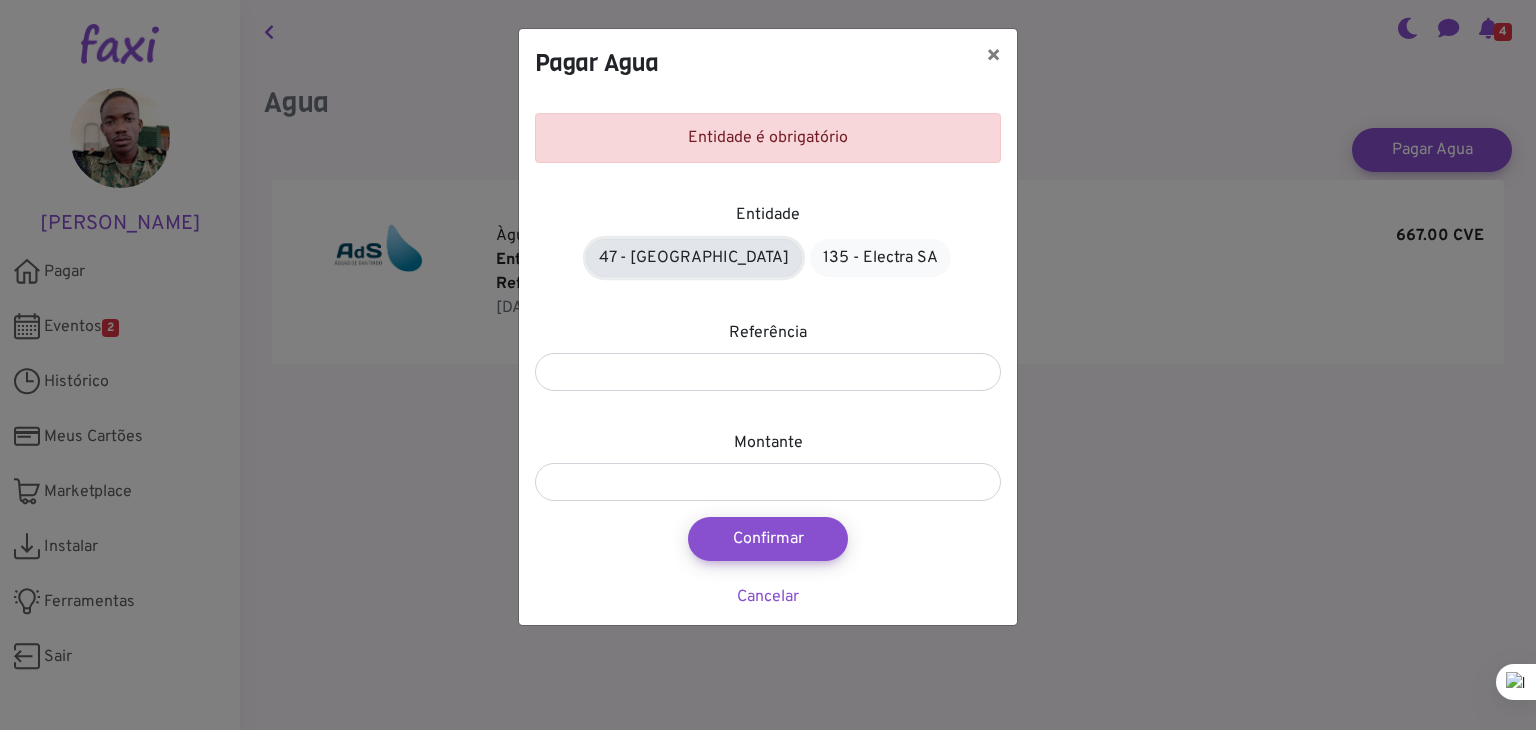 click on "47
-
Àgua de Santiago" at bounding box center [694, 258] 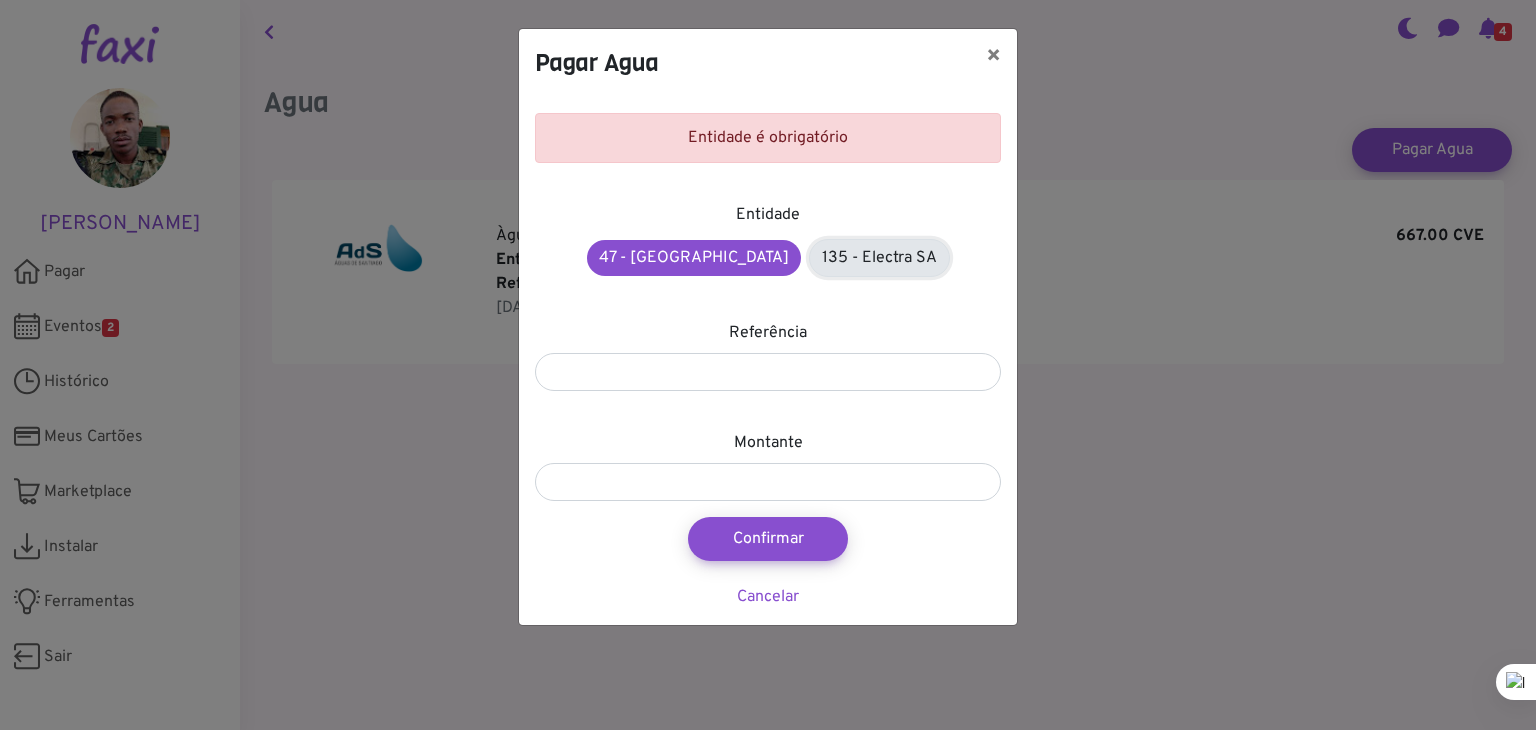 click on "135
-
Electra SA" at bounding box center (879, 258) 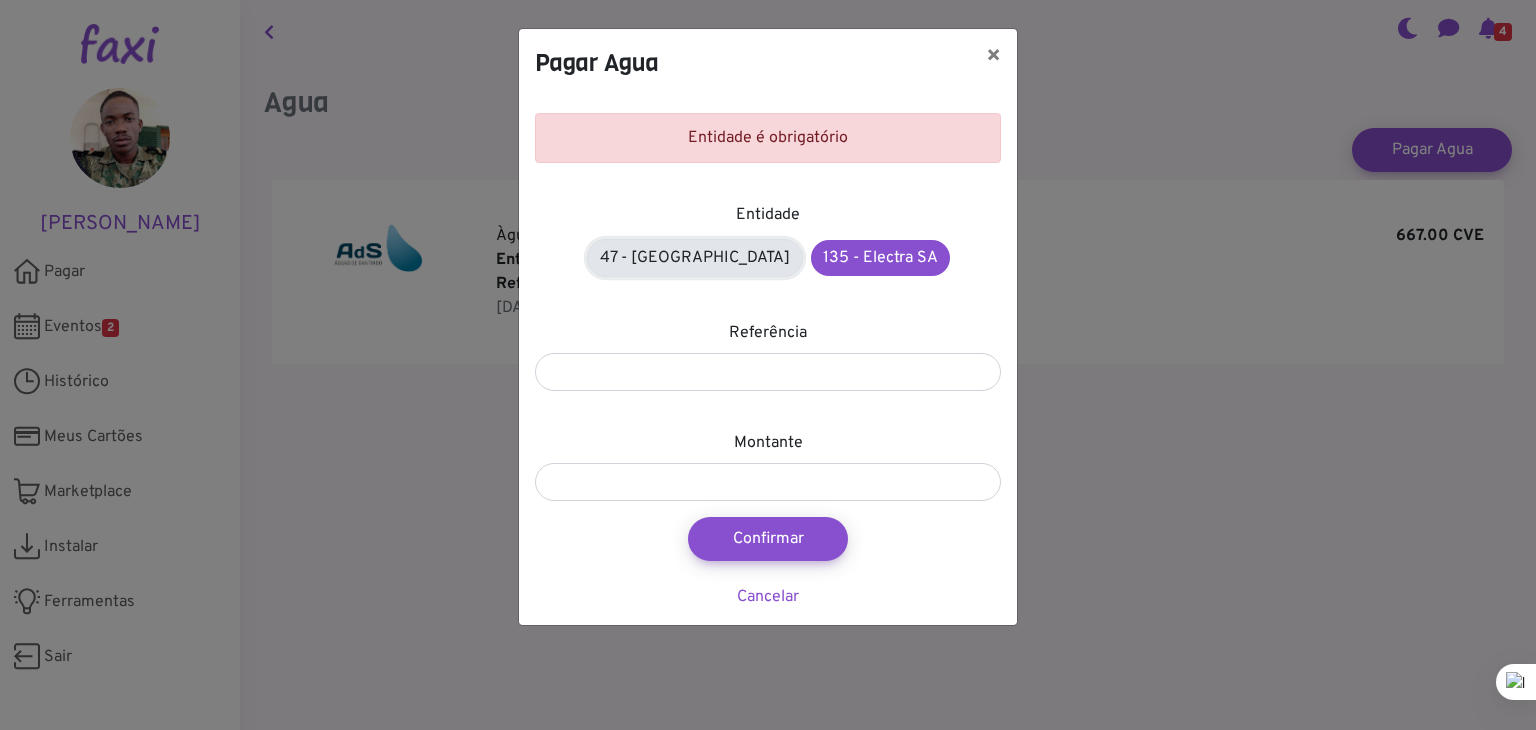 click on "47
-
Àgua de Santiago" at bounding box center (695, 258) 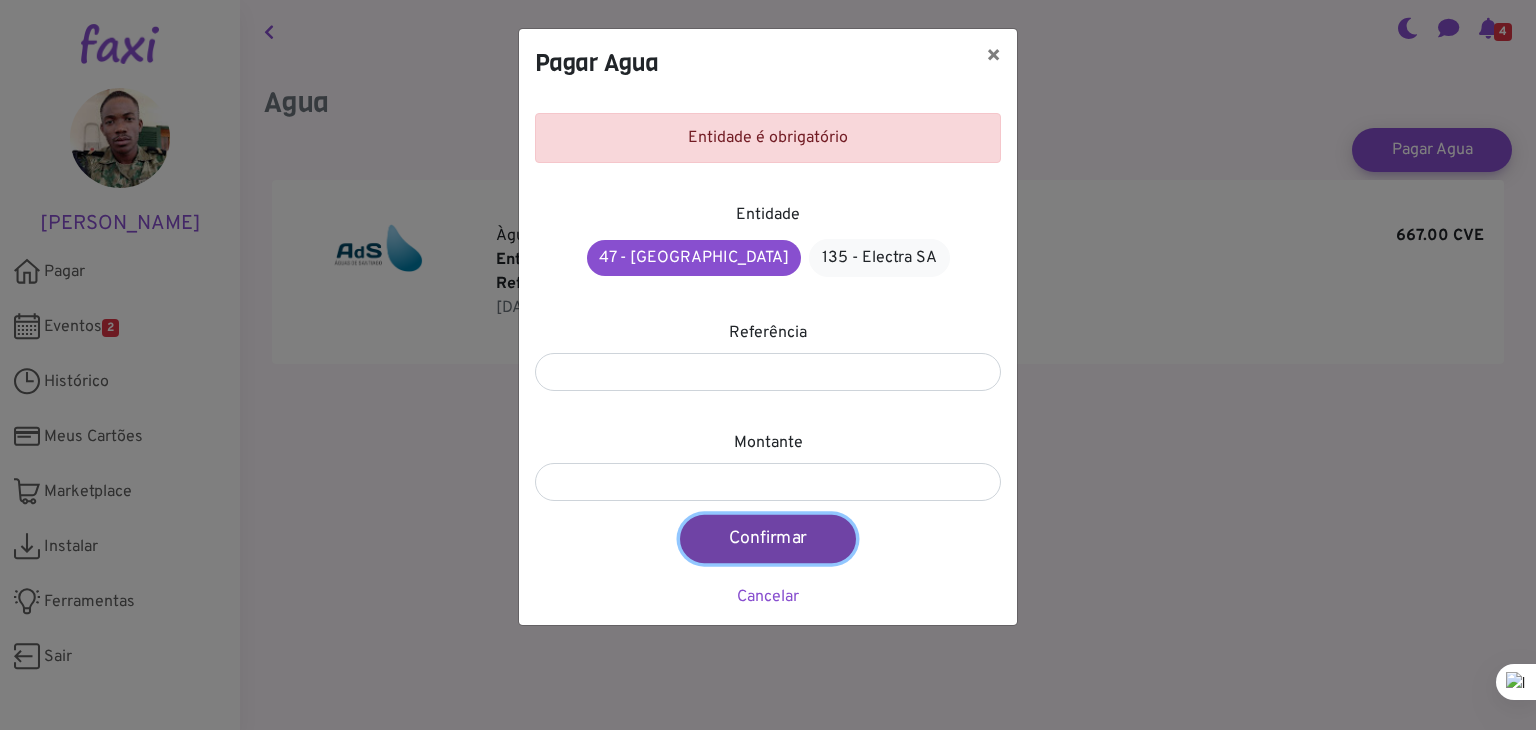 click on "Confirmar" at bounding box center (768, 539) 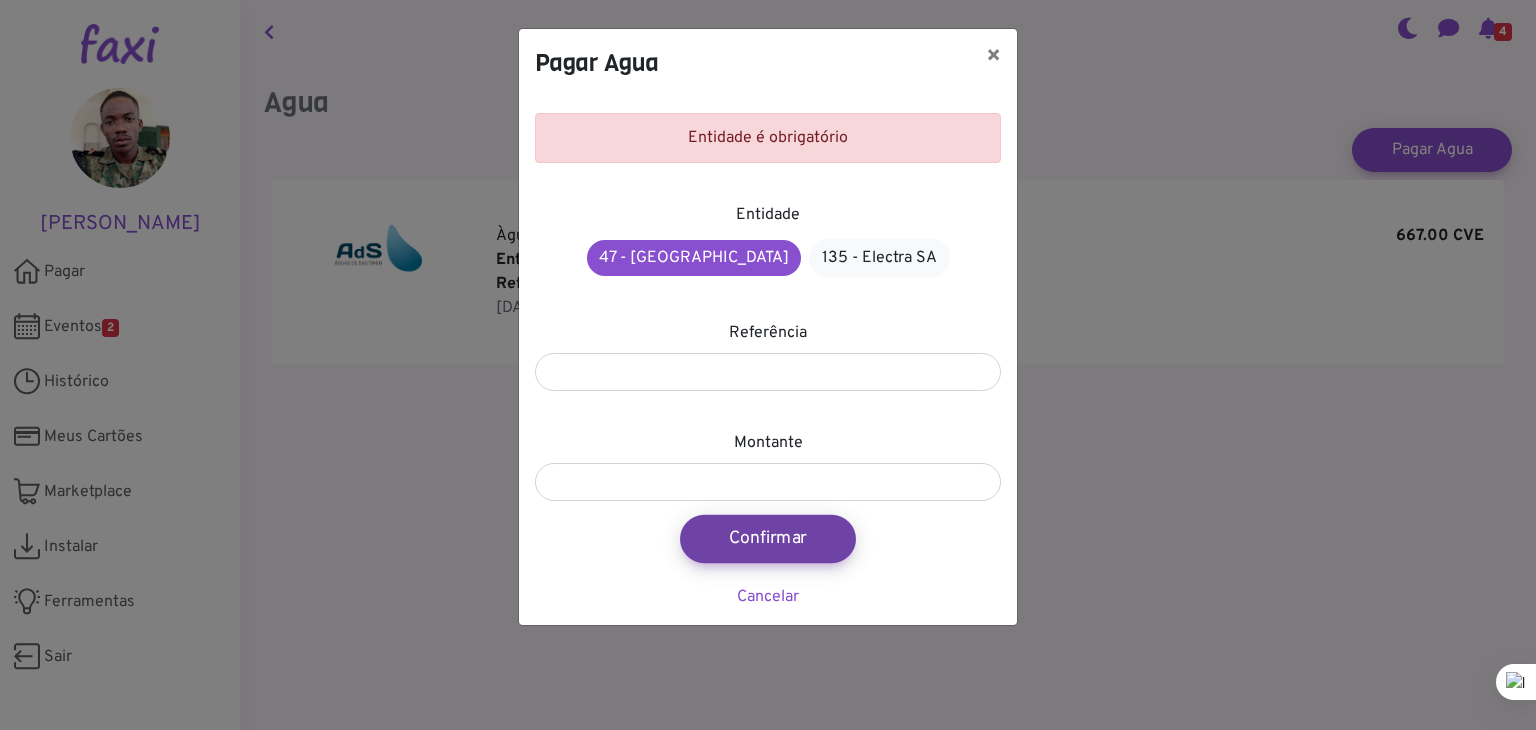 type on "***" 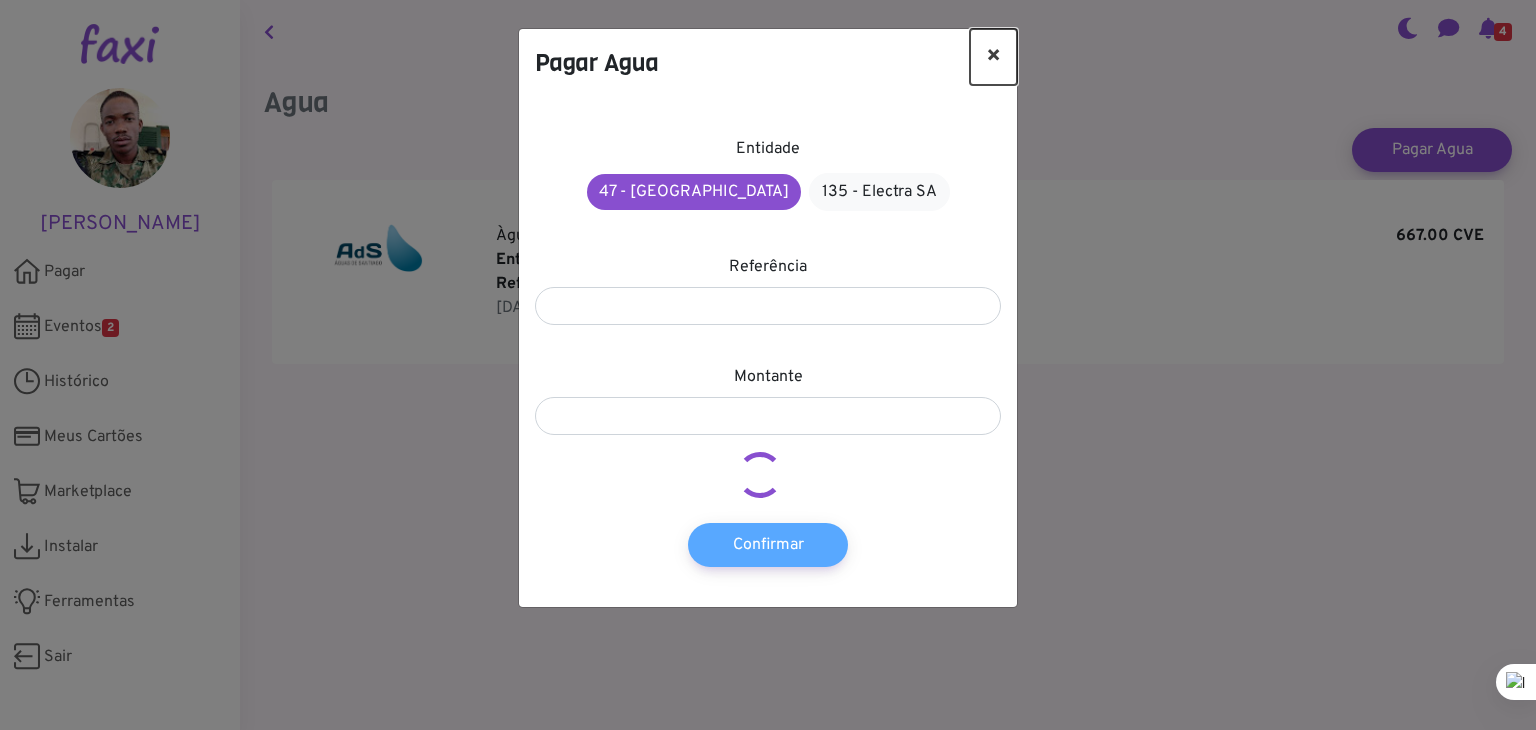 click on "×" at bounding box center [993, 57] 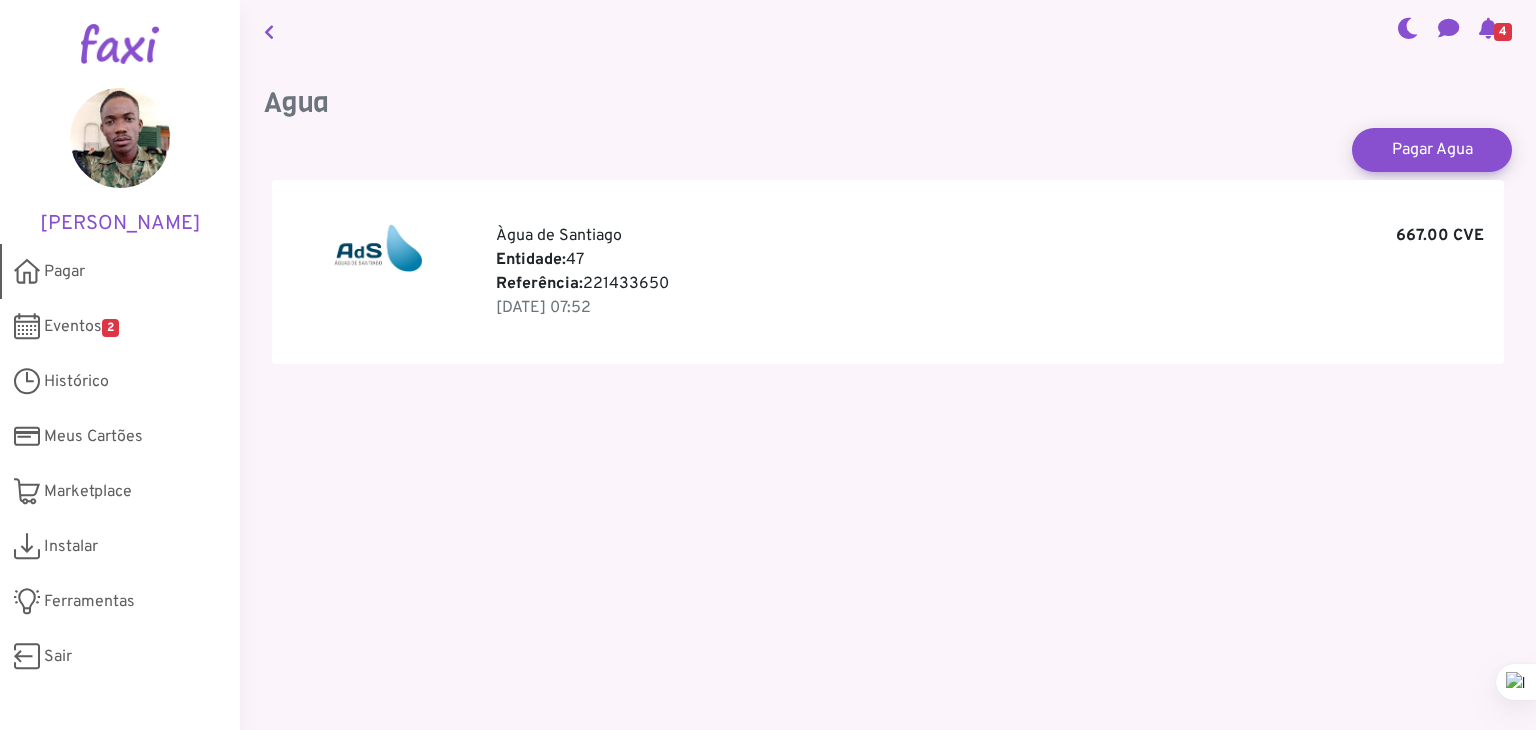 click on "Pagar" at bounding box center [64, 272] 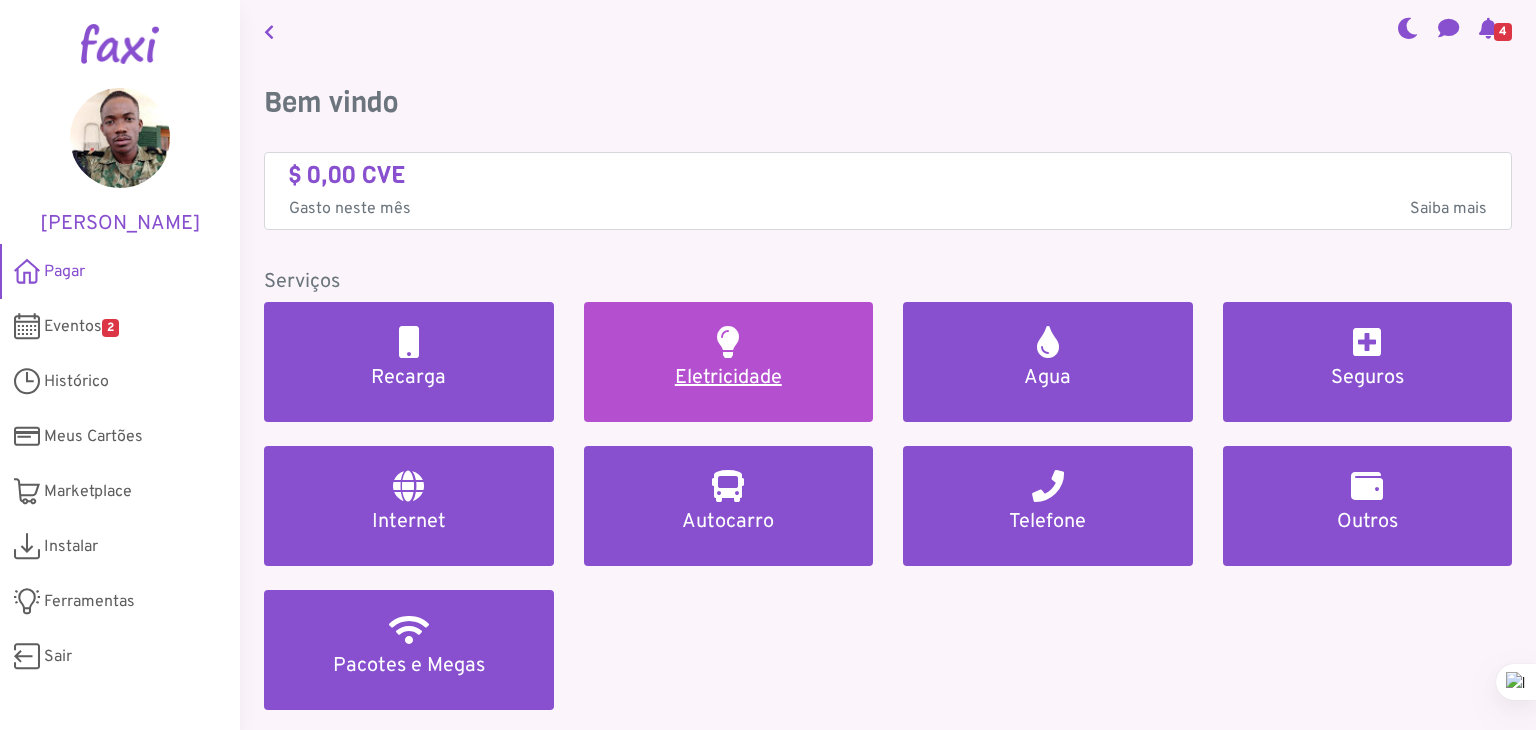 click on "Eletricidade" at bounding box center [729, 378] 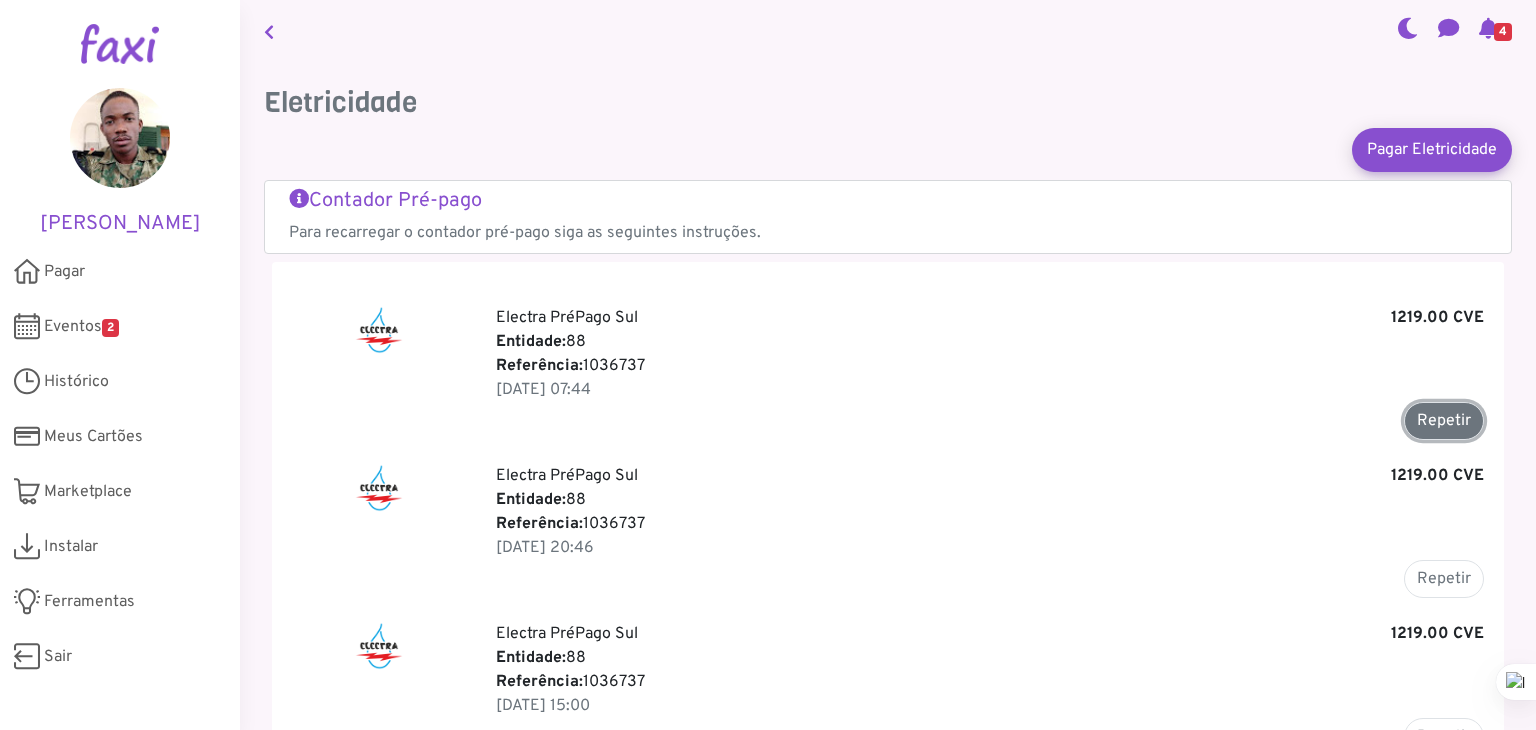 click on "Repetir" at bounding box center (1444, 421) 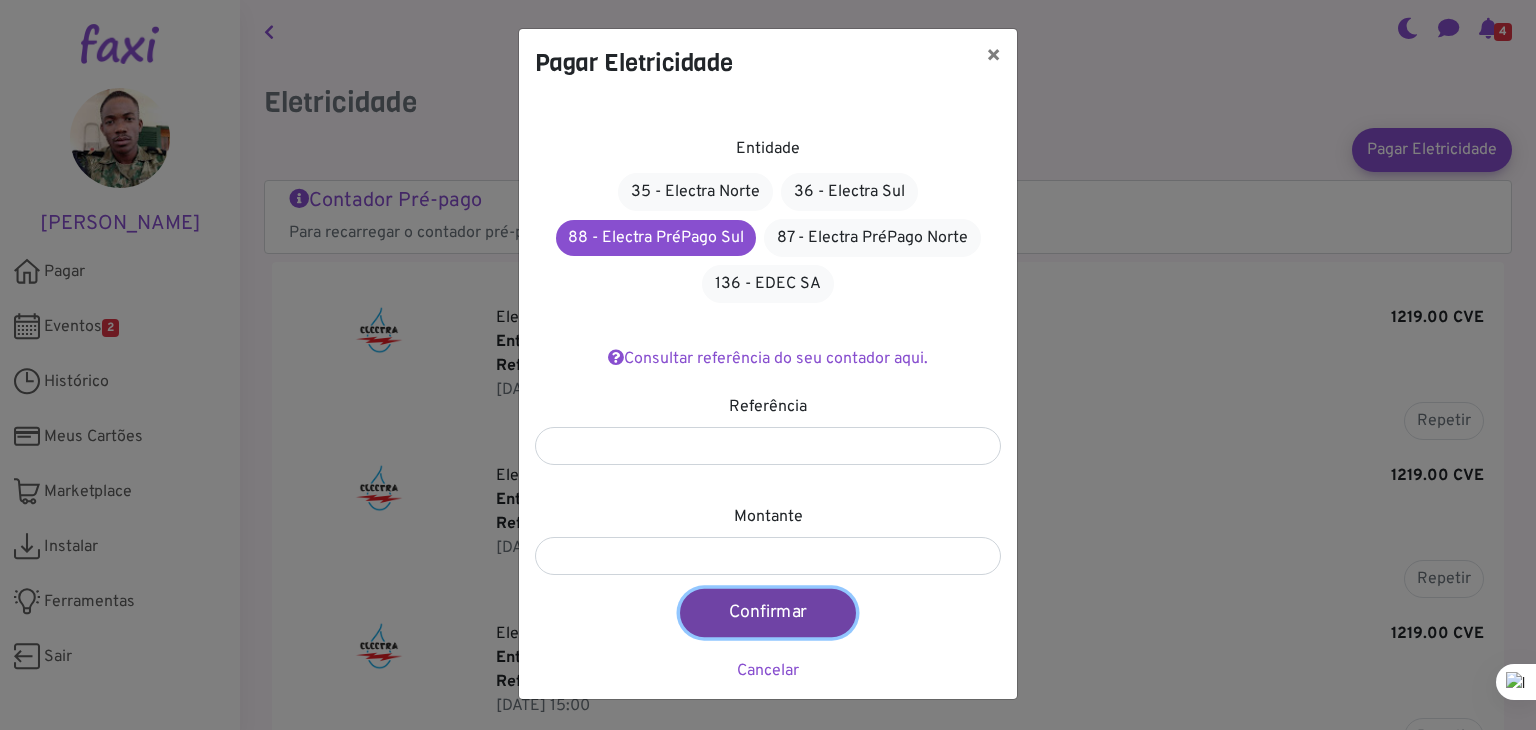 click on "Confirmar" at bounding box center [768, 613] 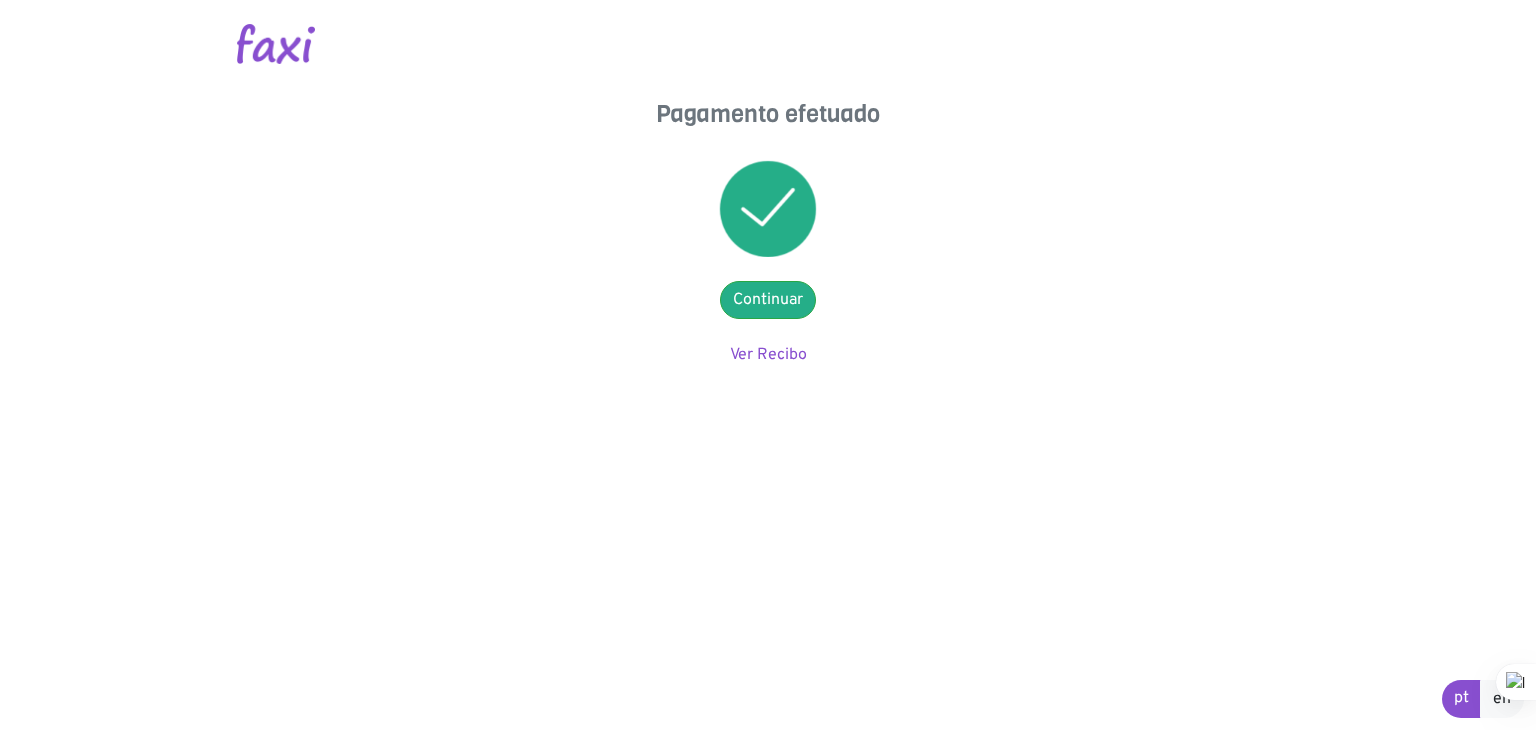 scroll, scrollTop: 0, scrollLeft: 0, axis: both 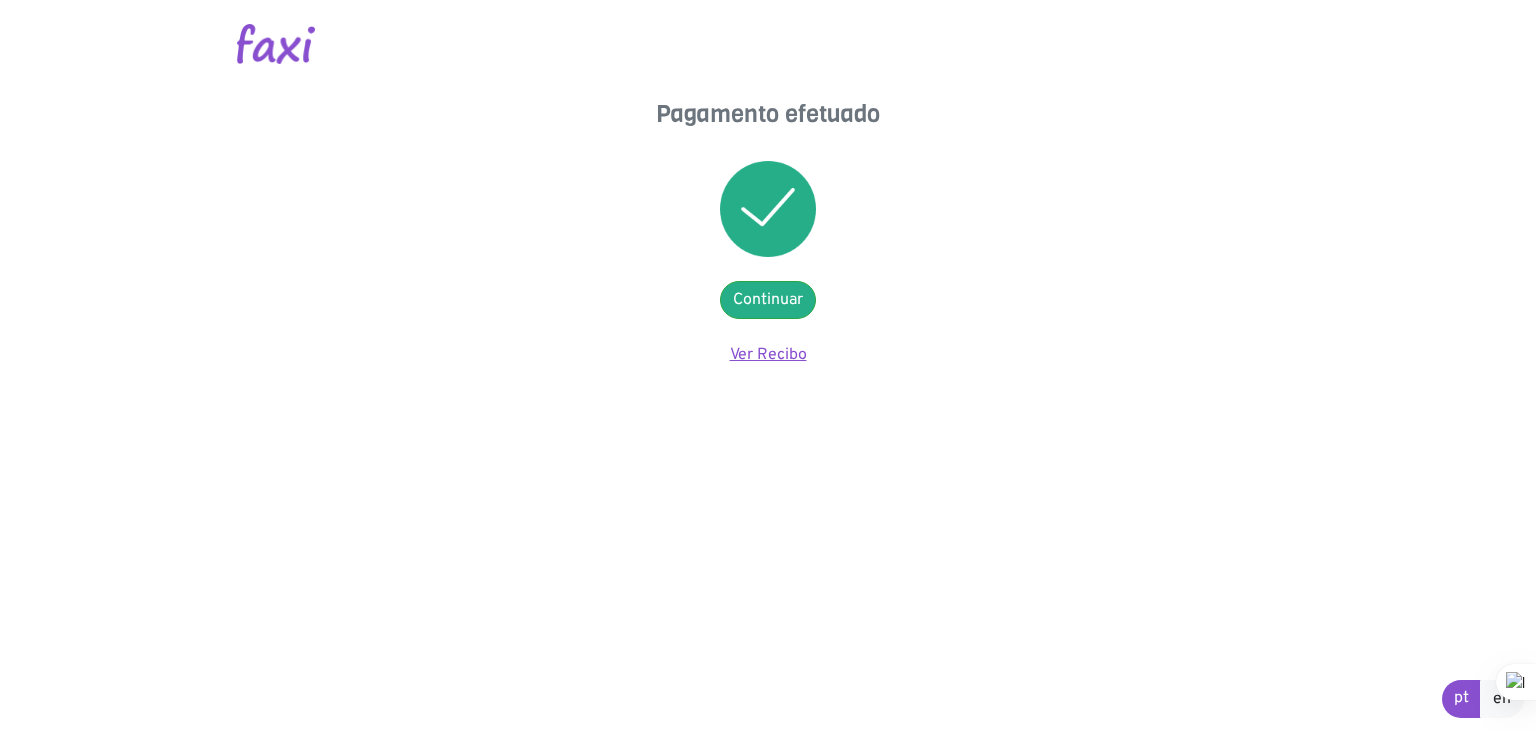 click on "Ver Recibo" at bounding box center [768, 355] 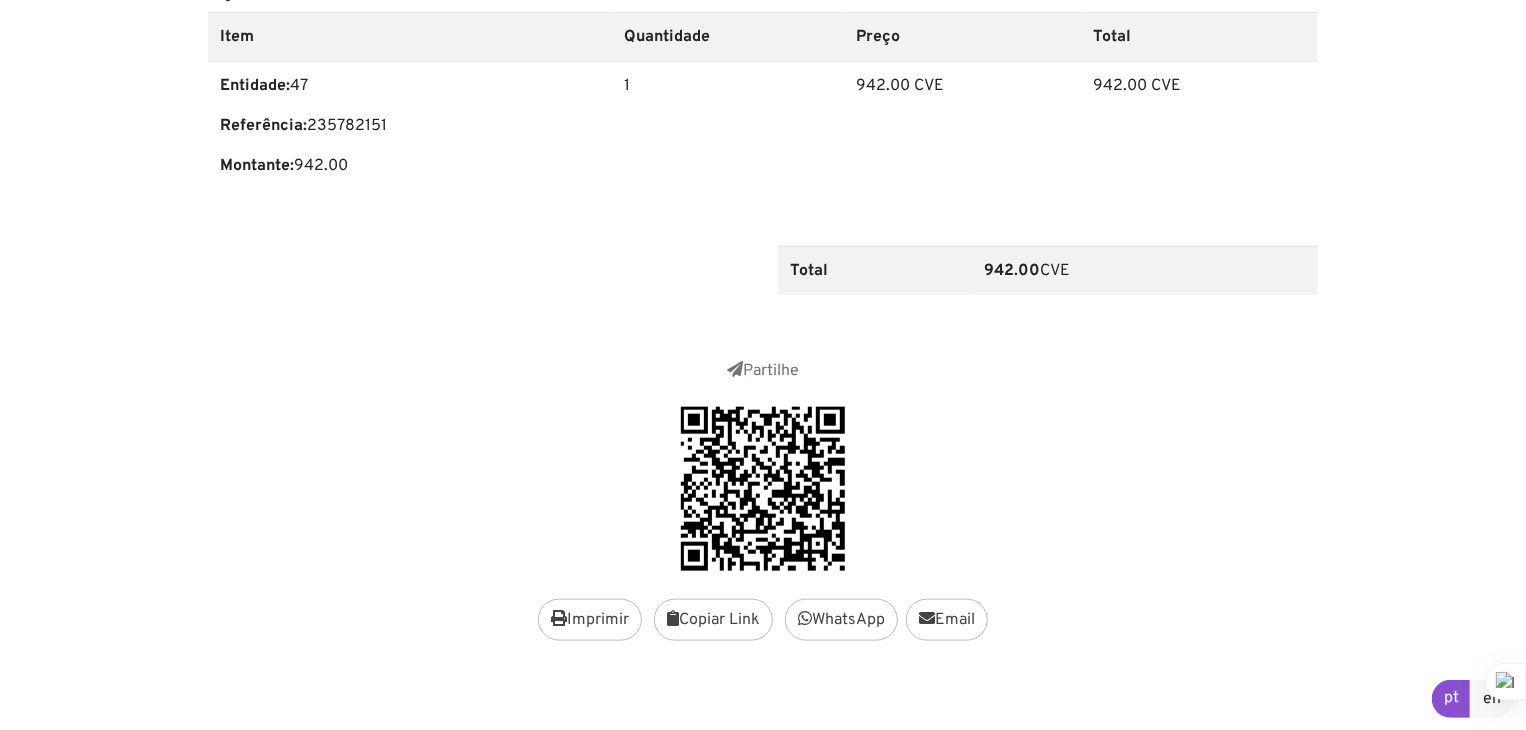 scroll, scrollTop: 883, scrollLeft: 0, axis: vertical 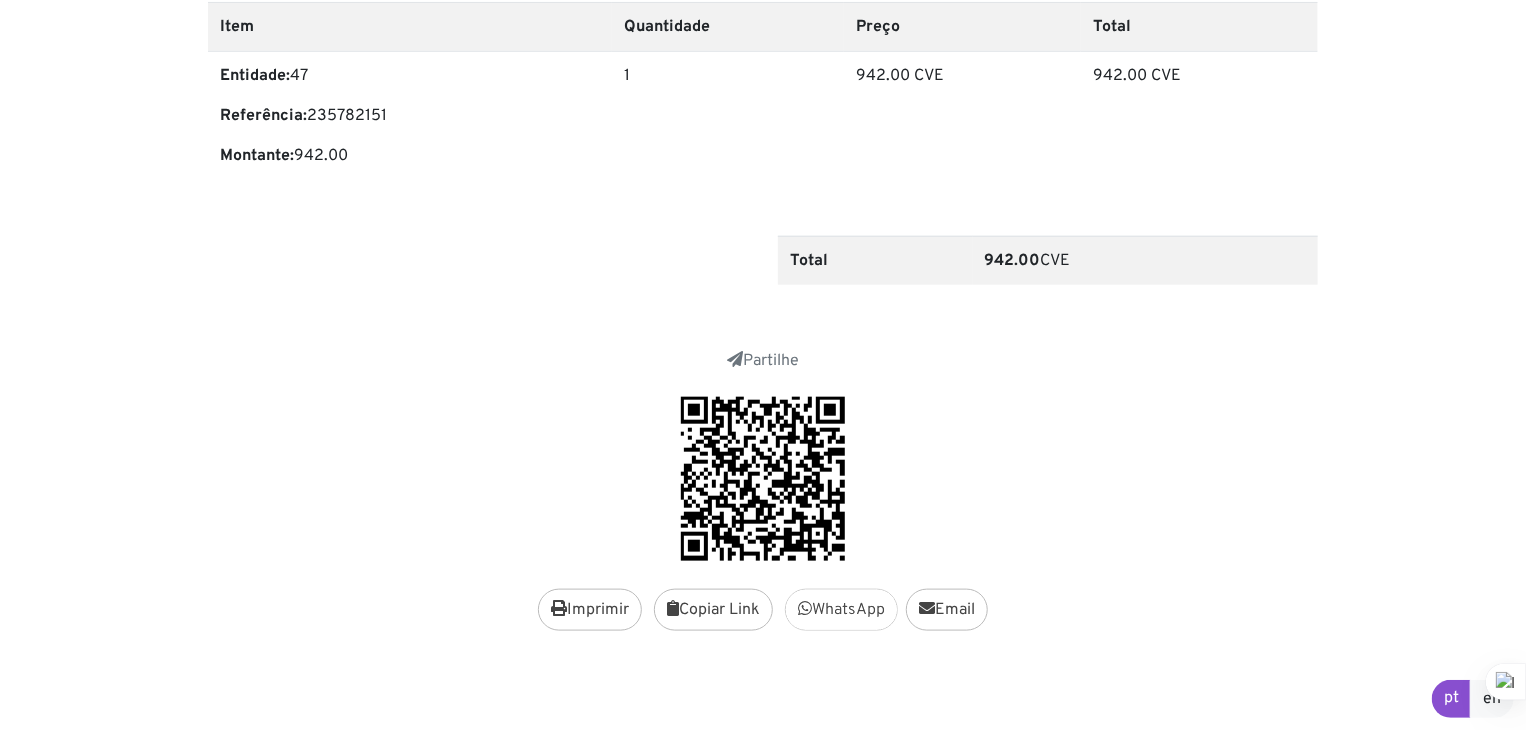 click on "WhatsApp" at bounding box center [841, 610] 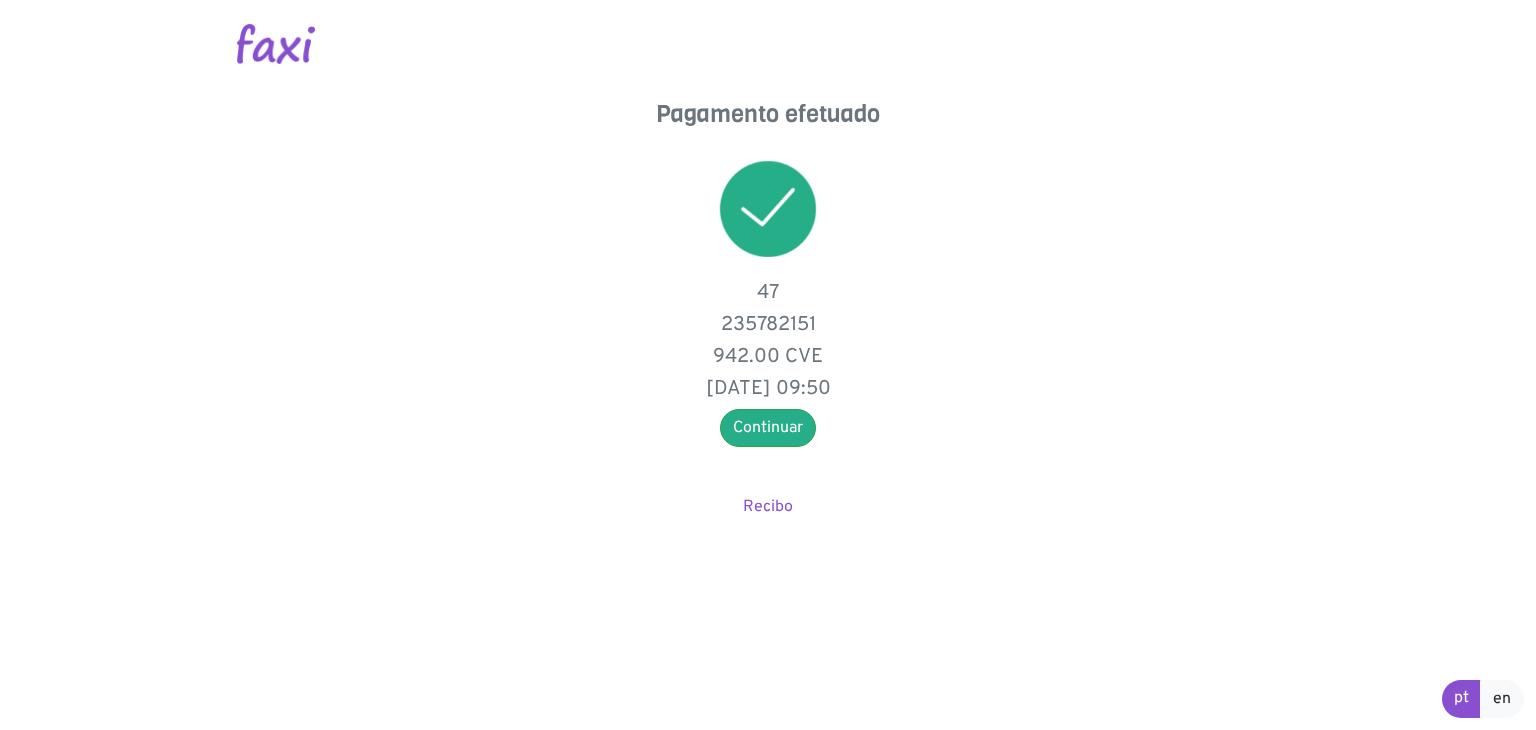 scroll, scrollTop: 0, scrollLeft: 0, axis: both 